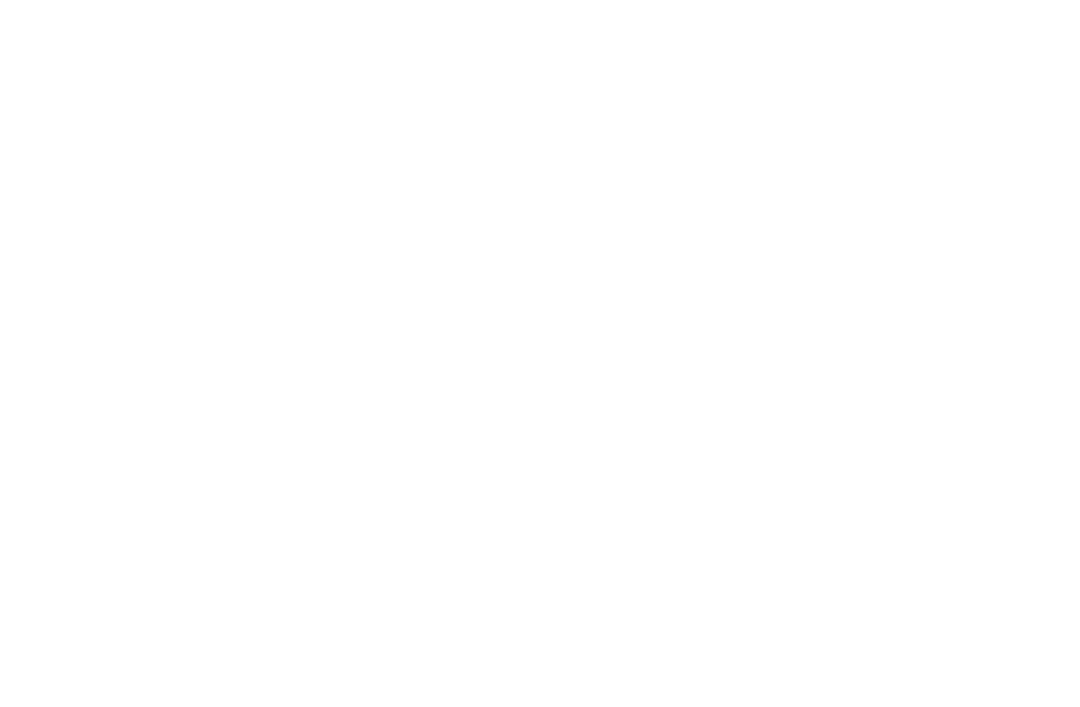 scroll, scrollTop: 0, scrollLeft: 0, axis: both 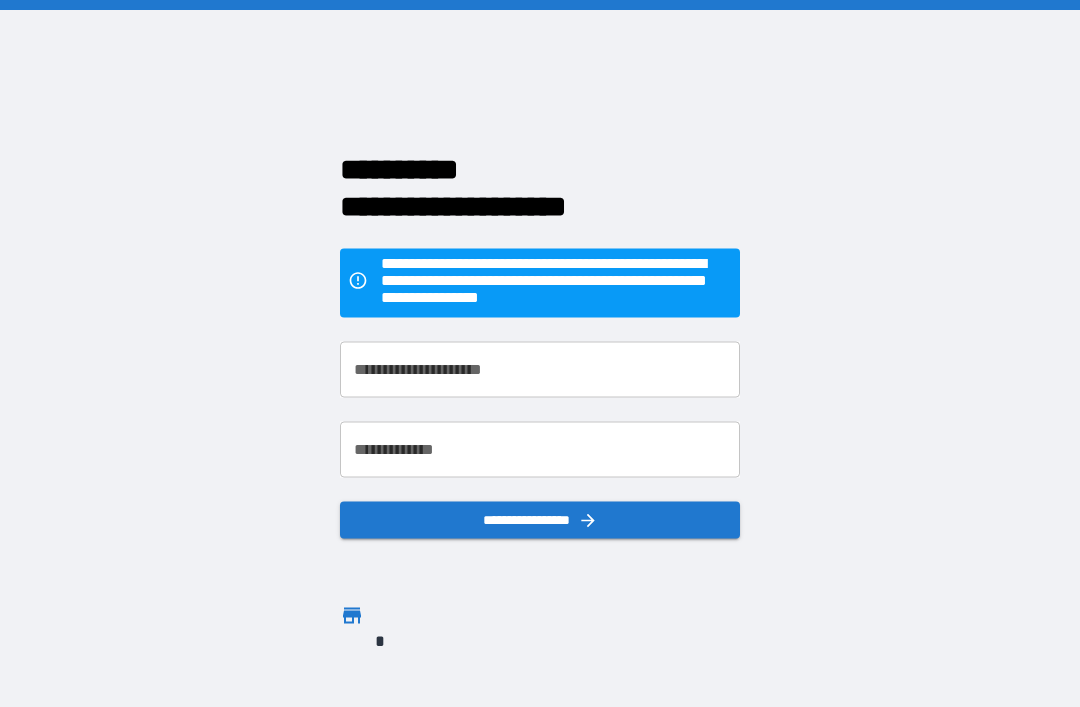 click on "**********" at bounding box center [540, 369] 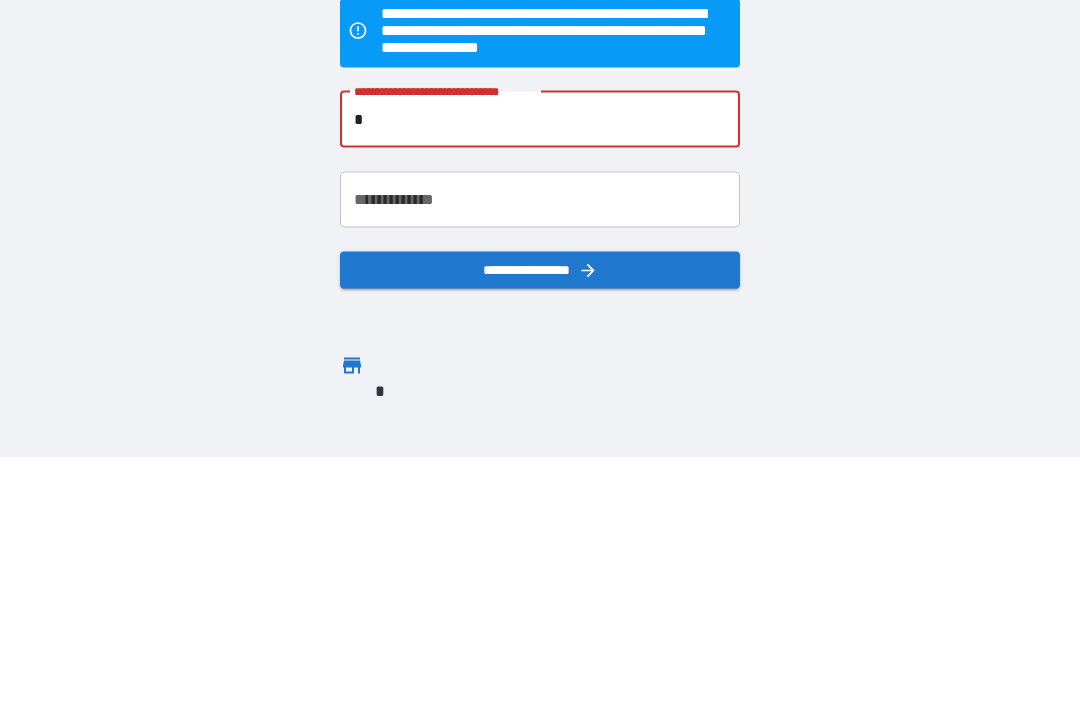 type on "**" 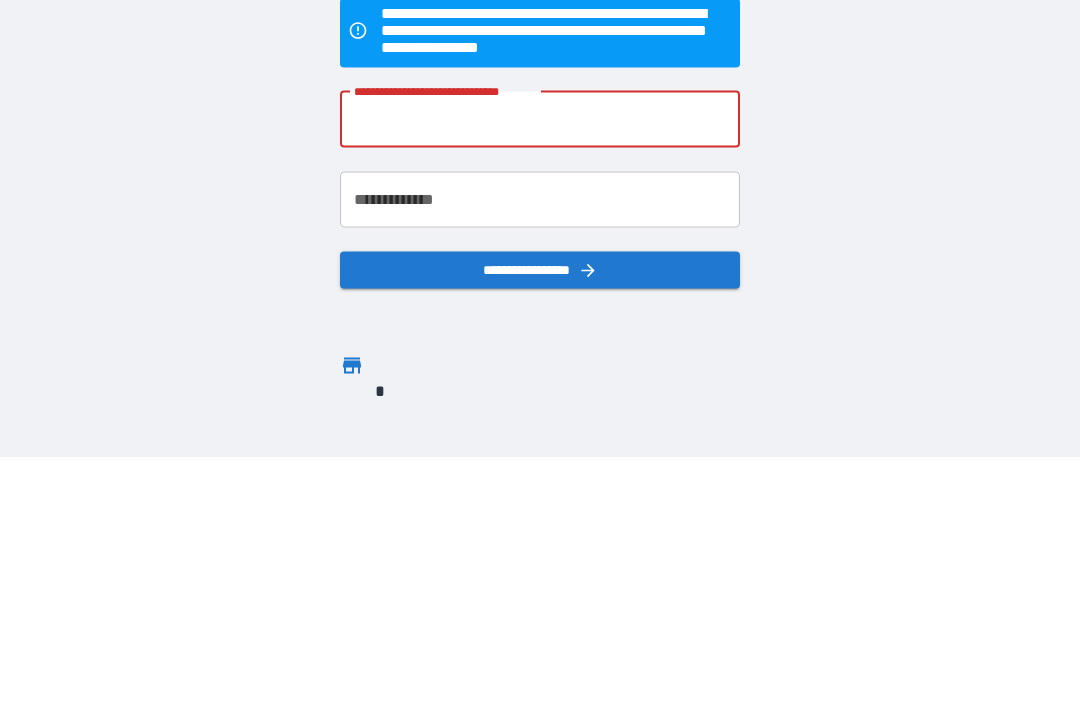 type on "**********" 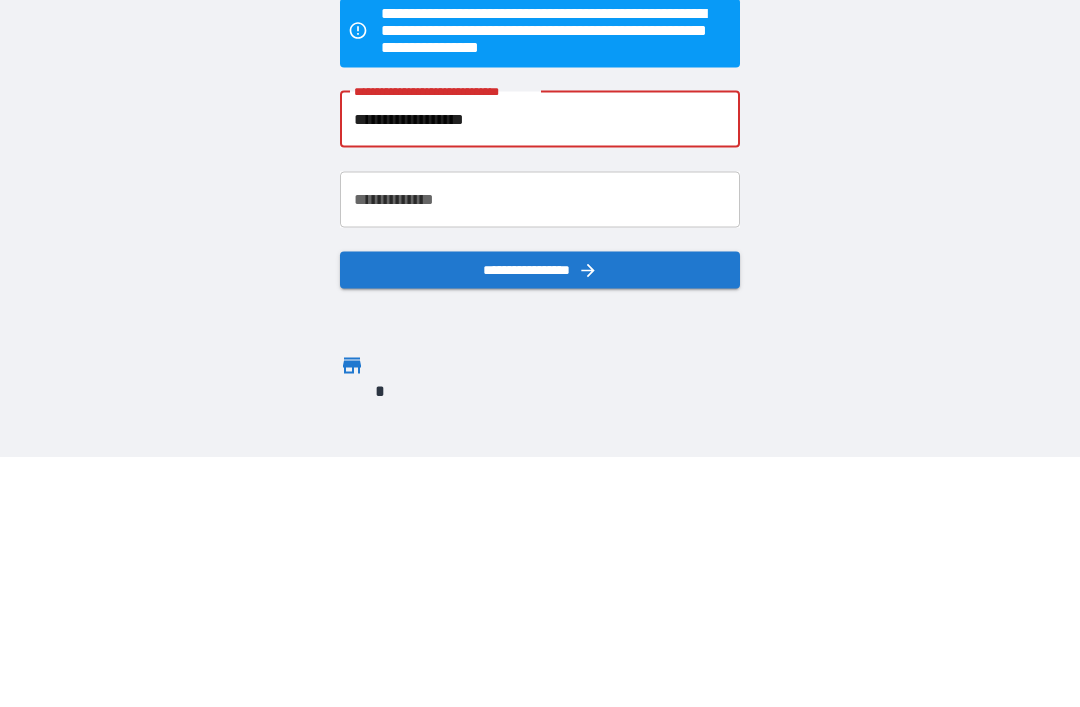scroll, scrollTop: 64, scrollLeft: 0, axis: vertical 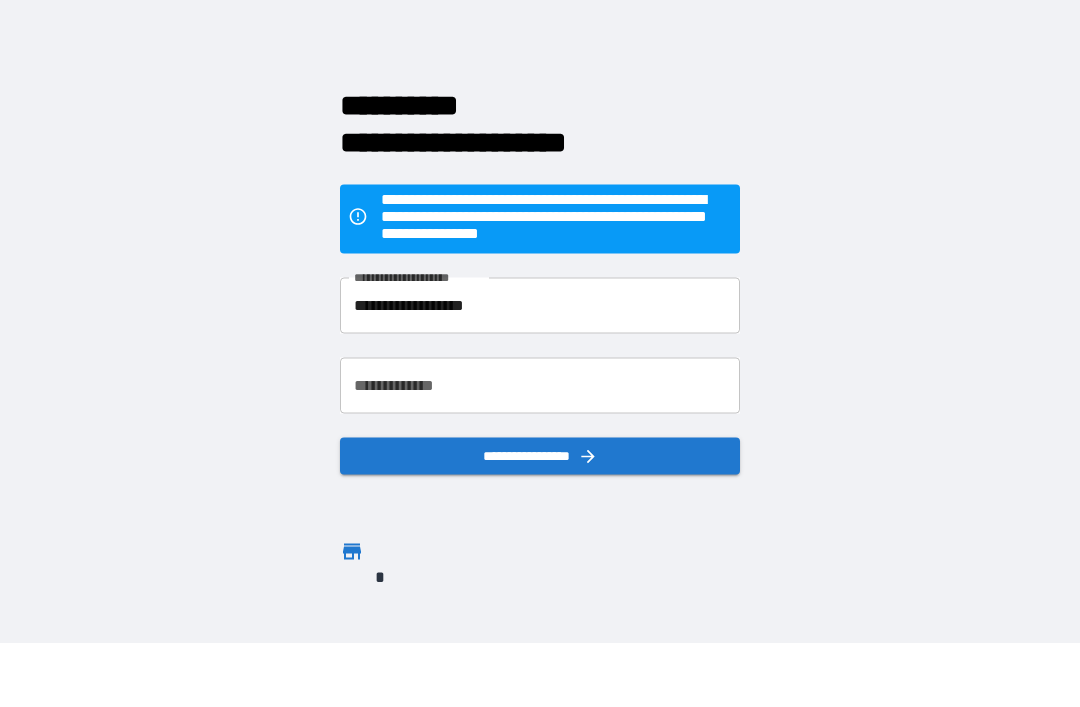 click on "**********" at bounding box center (540, 385) 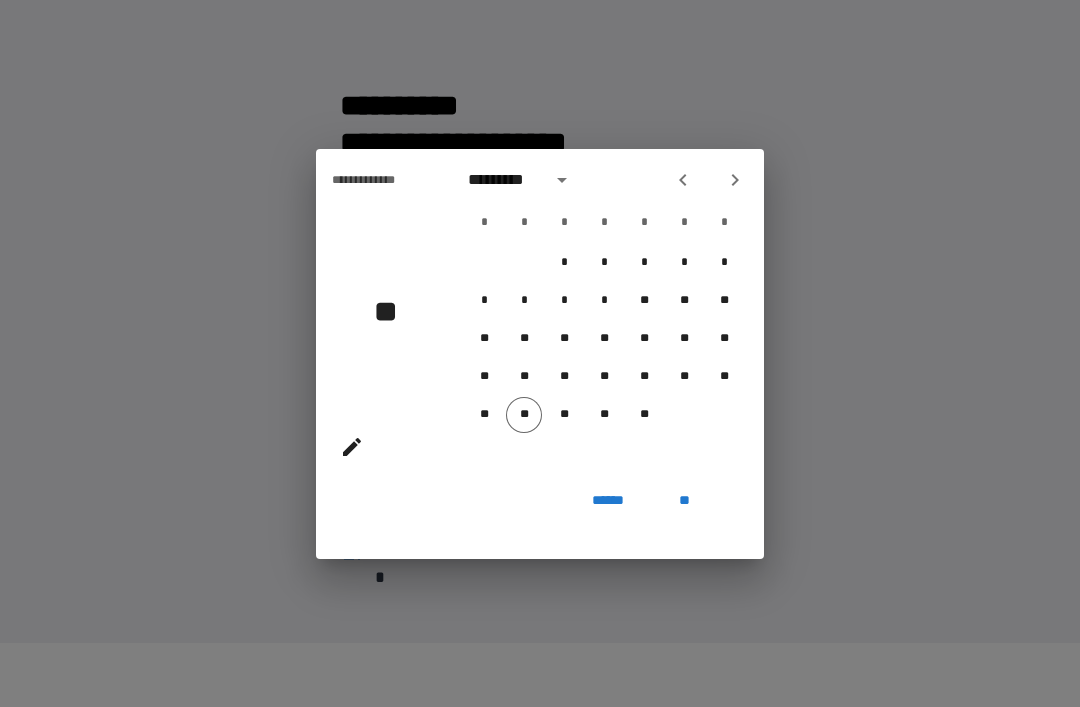 click 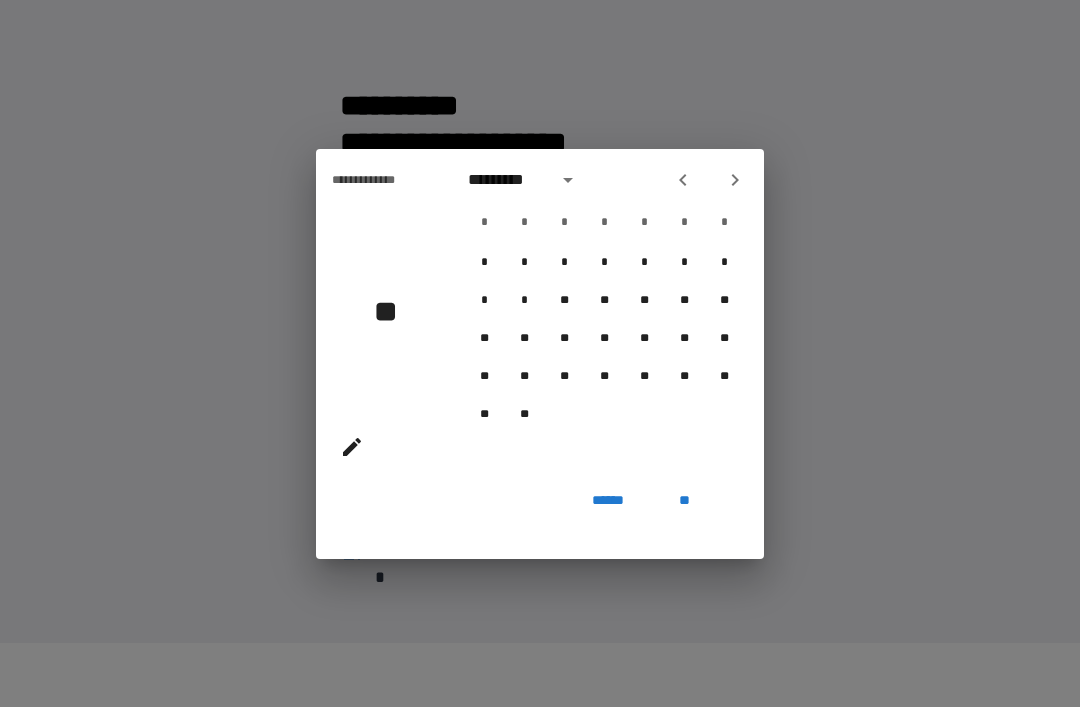 click 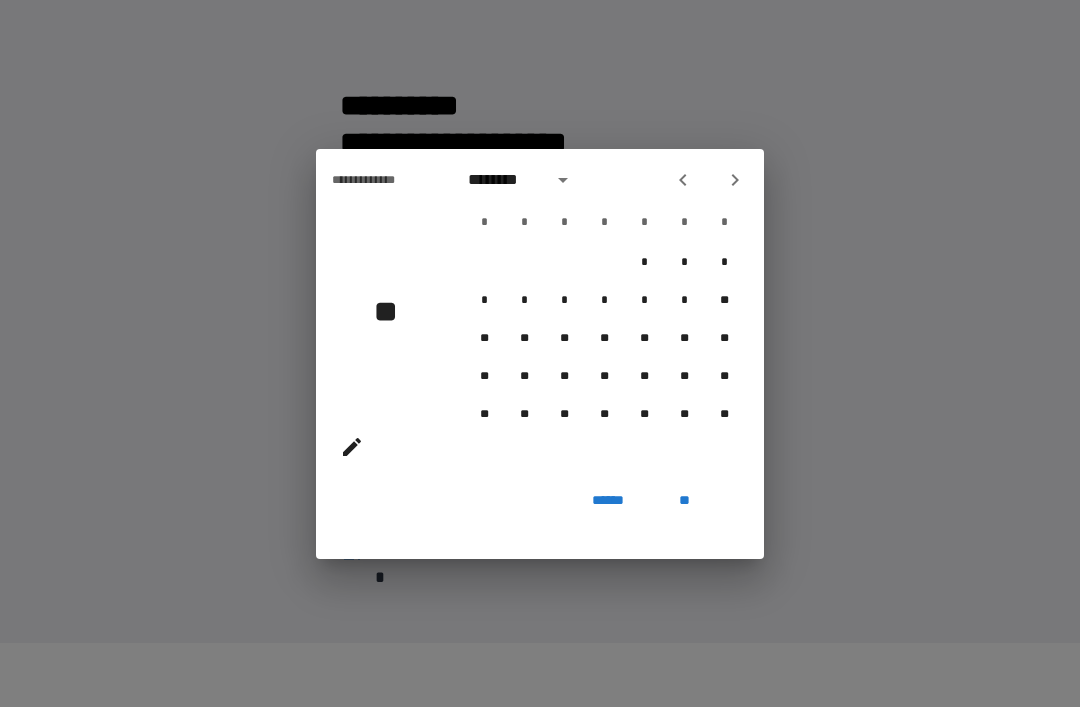 click 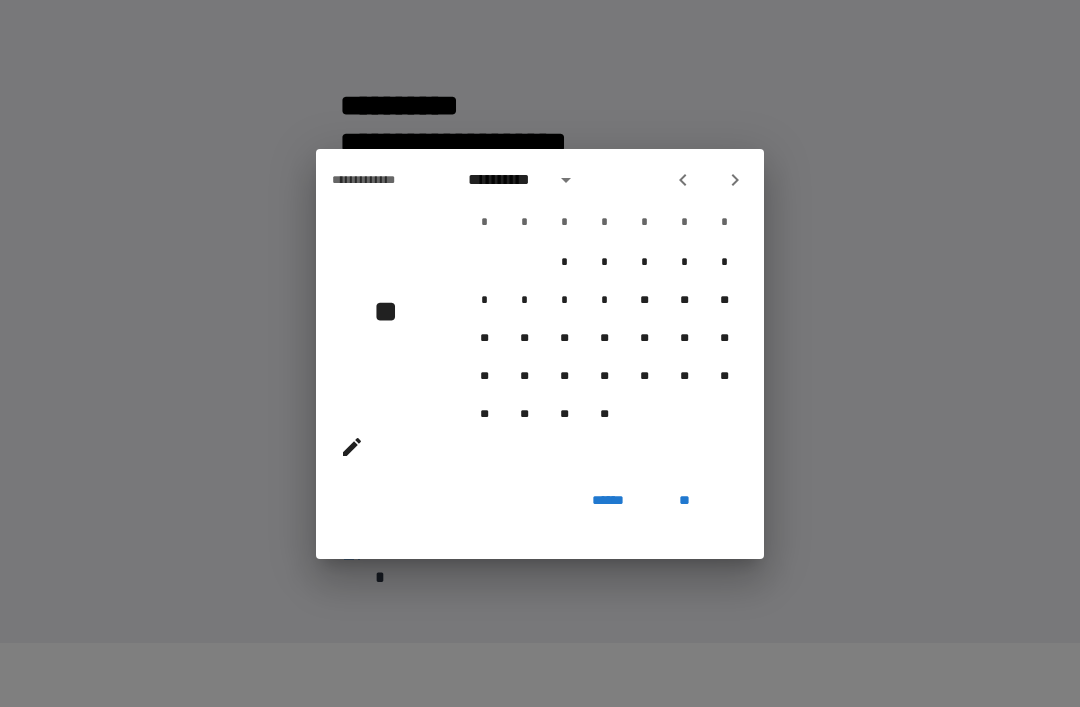 click 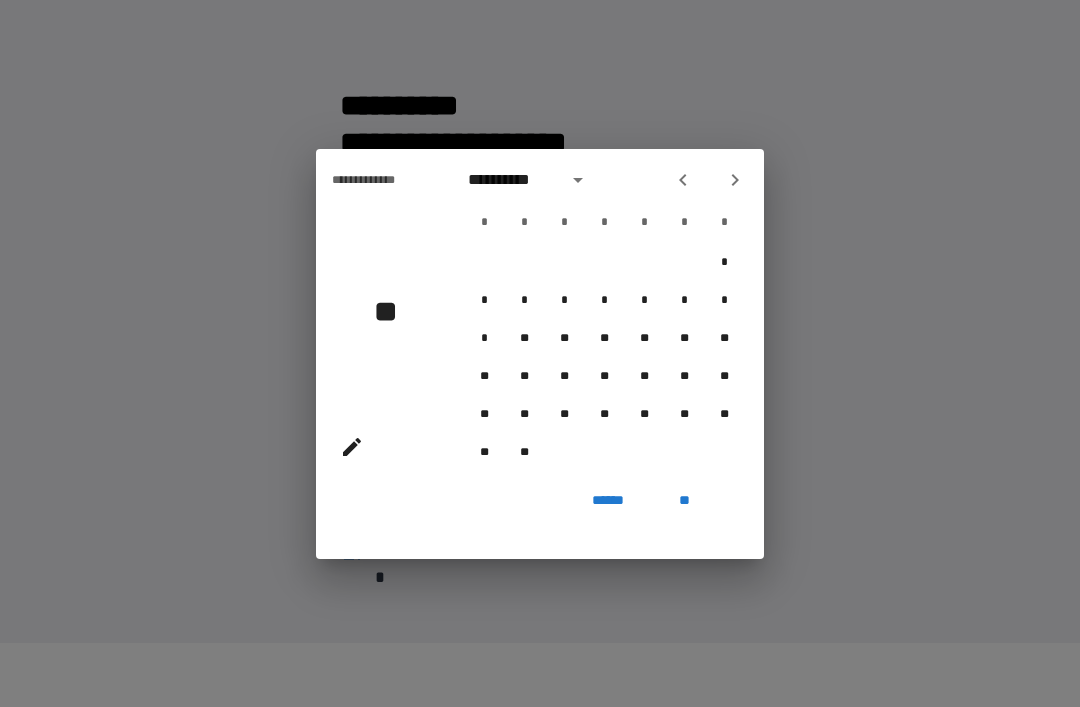 click 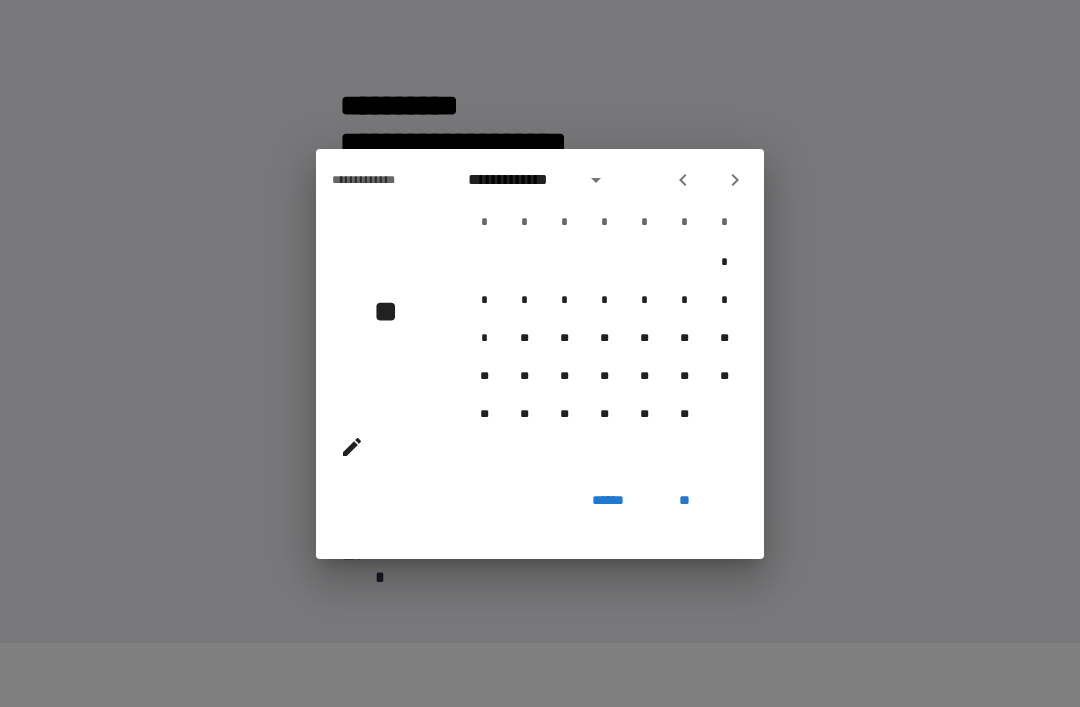 click 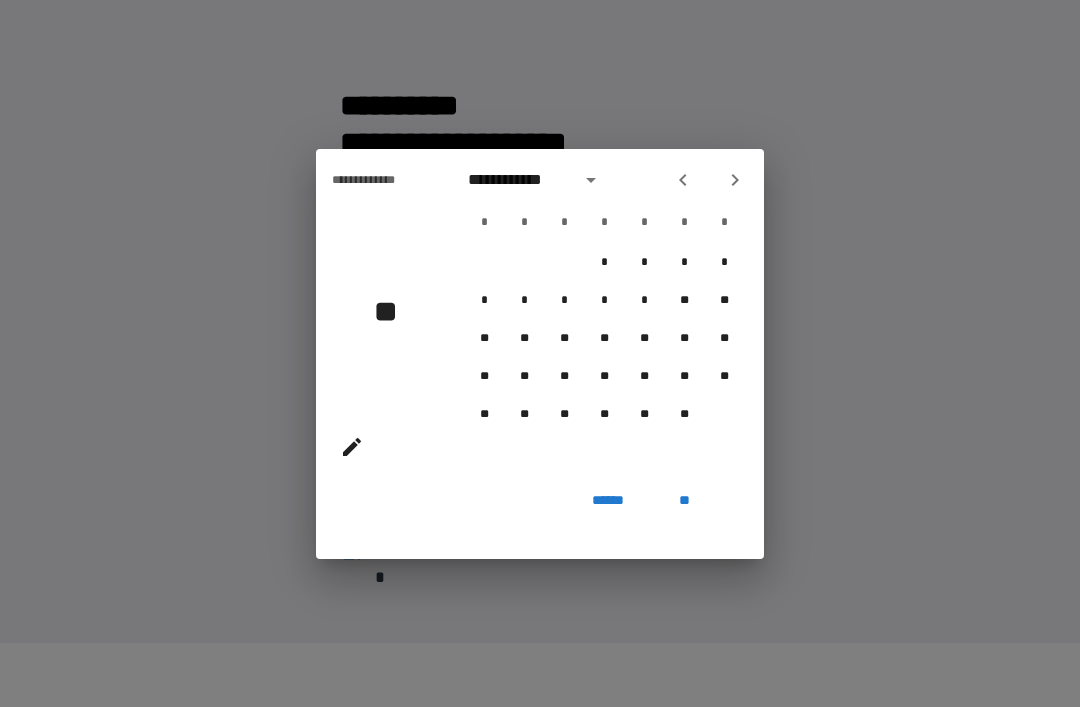 click 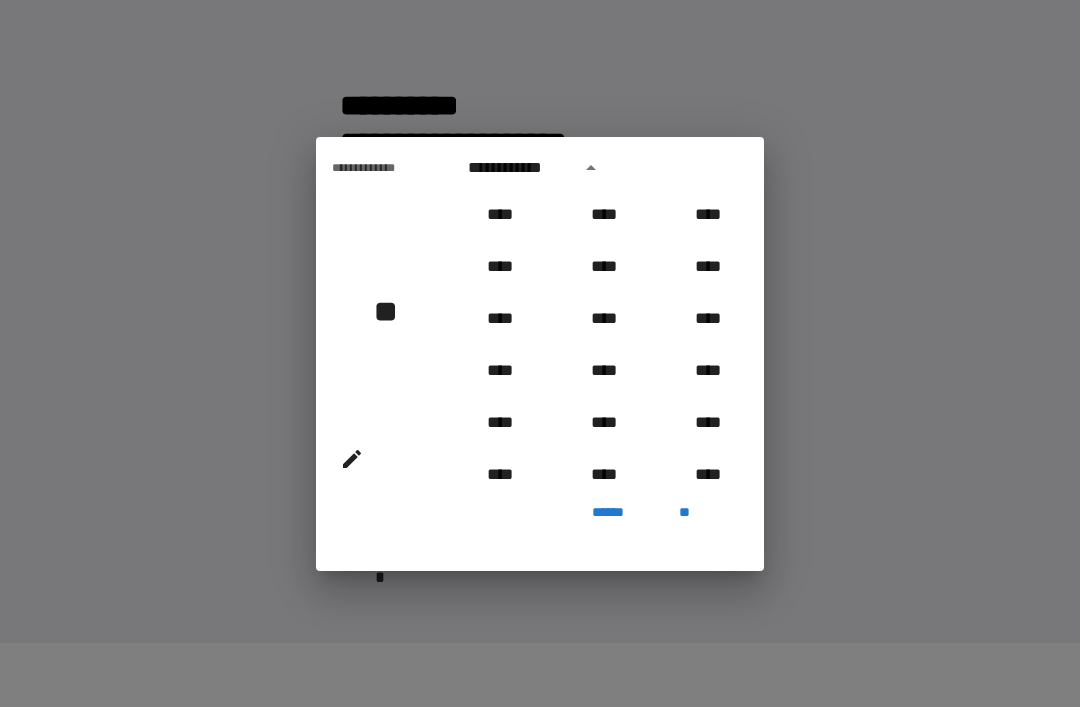 scroll, scrollTop: 991, scrollLeft: 0, axis: vertical 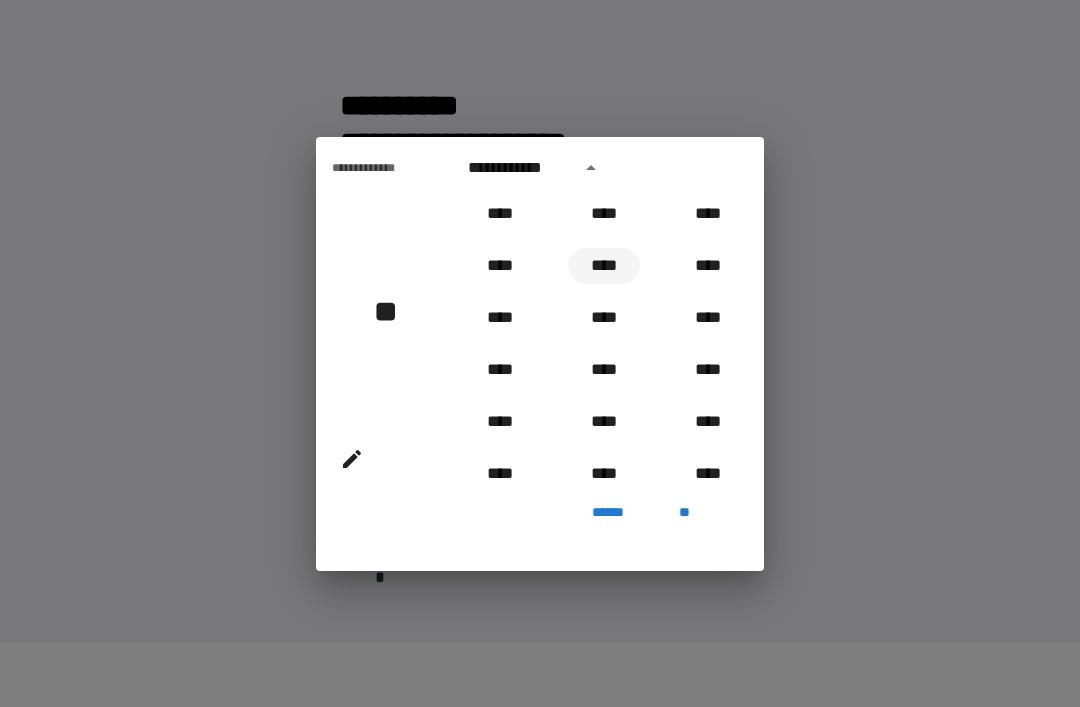 click on "****" at bounding box center (604, 266) 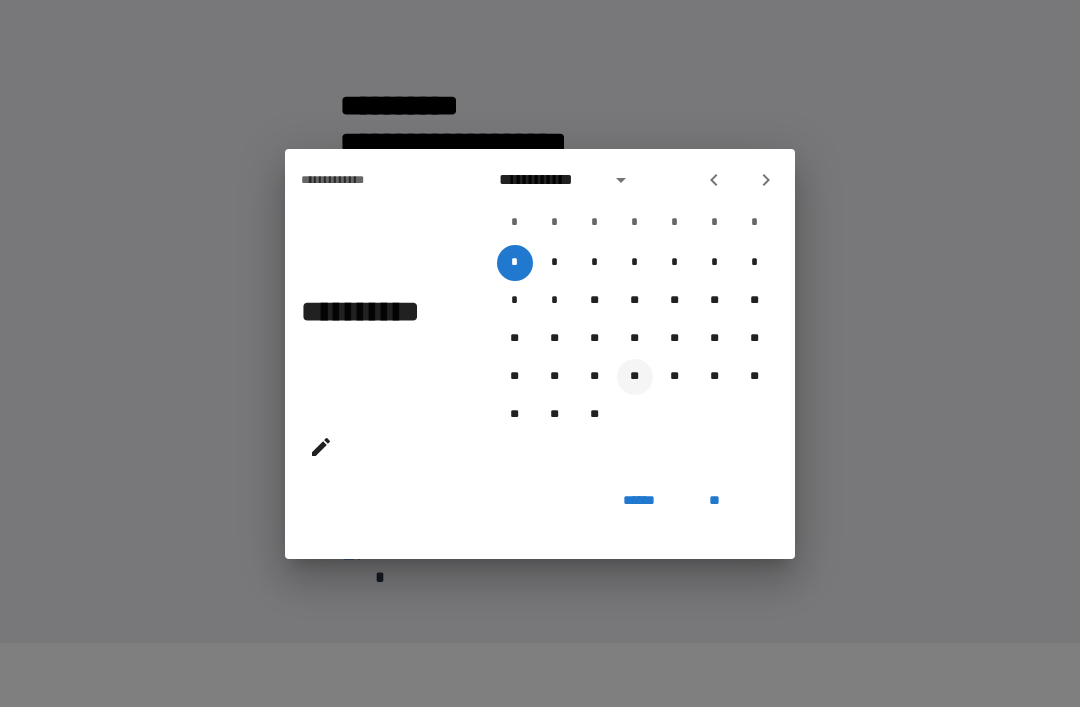 click on "**" at bounding box center (635, 377) 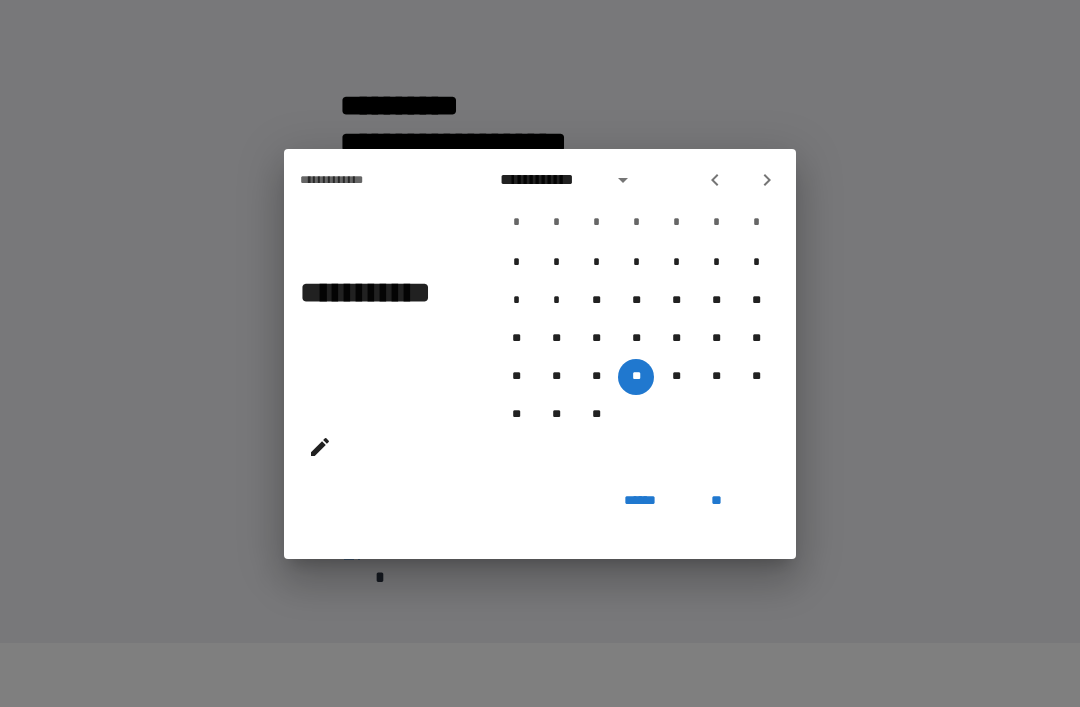 click on "**" at bounding box center [716, 501] 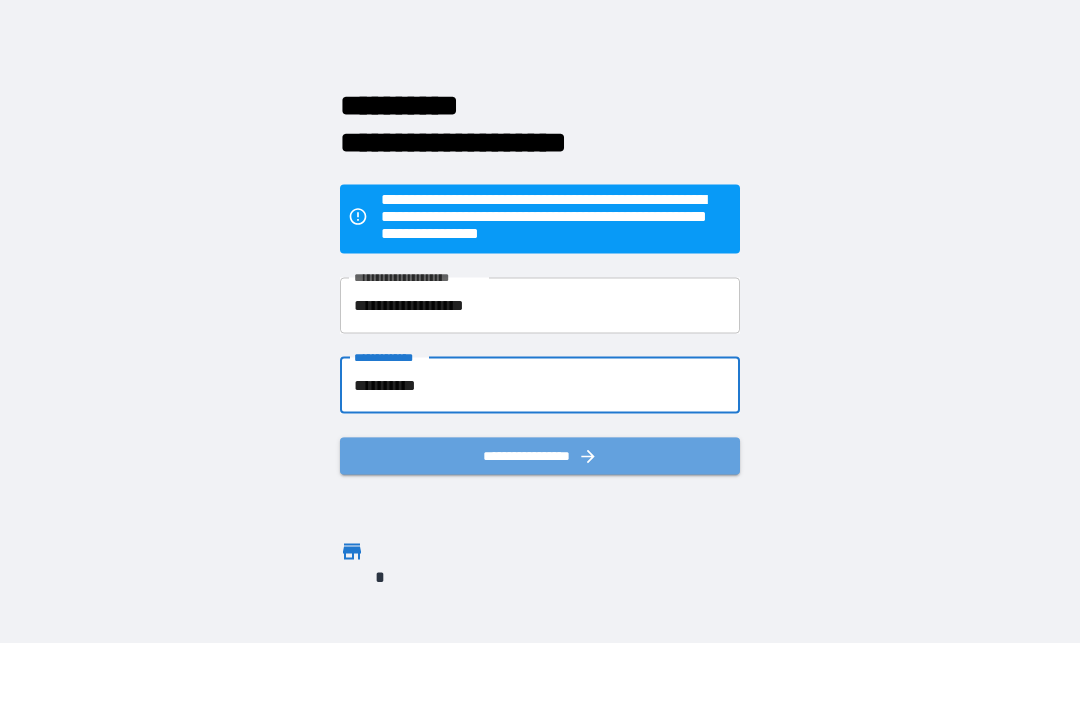 click on "**********" at bounding box center [540, 455] 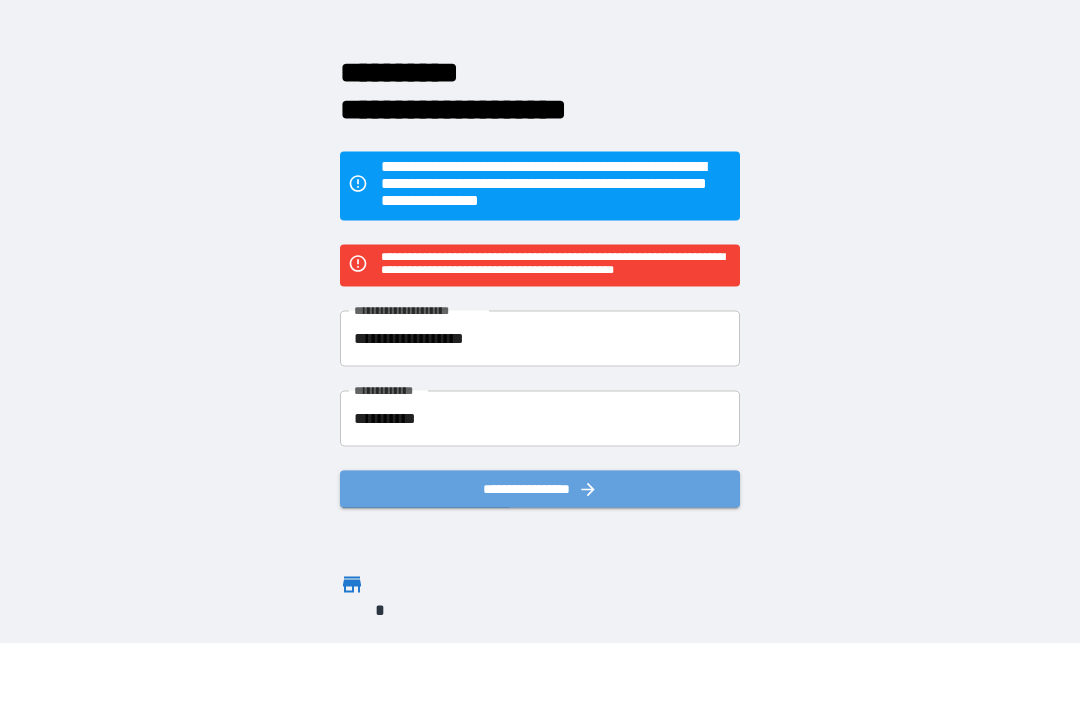 click on "**********" at bounding box center [540, 488] 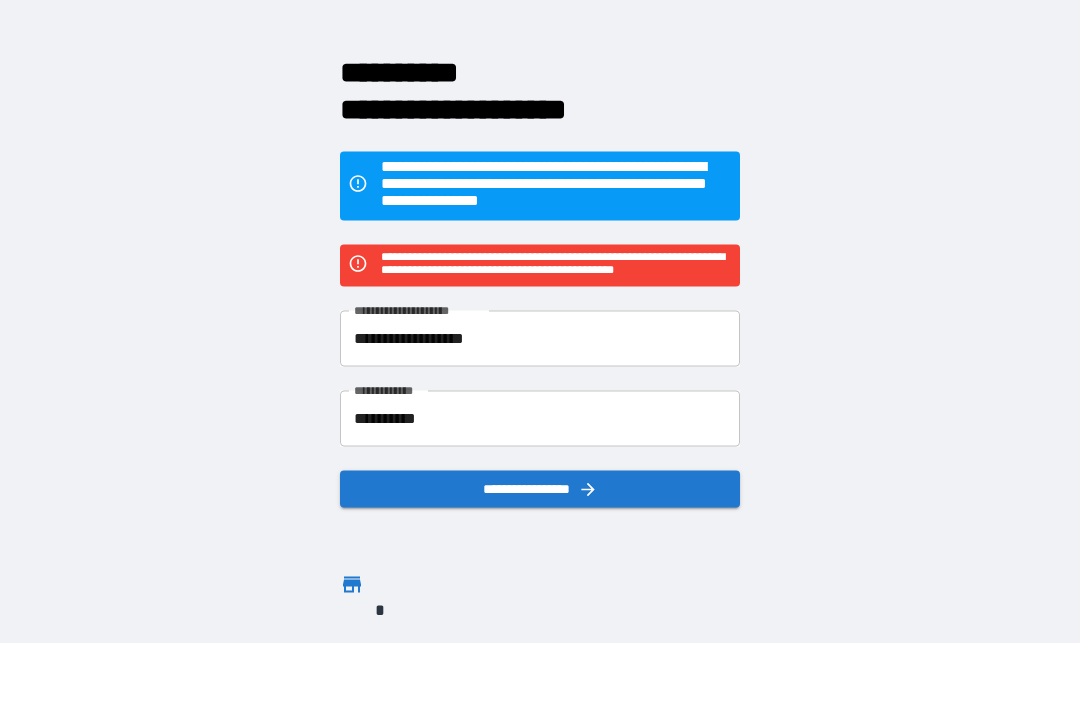 click on "**********" at bounding box center (540, 338) 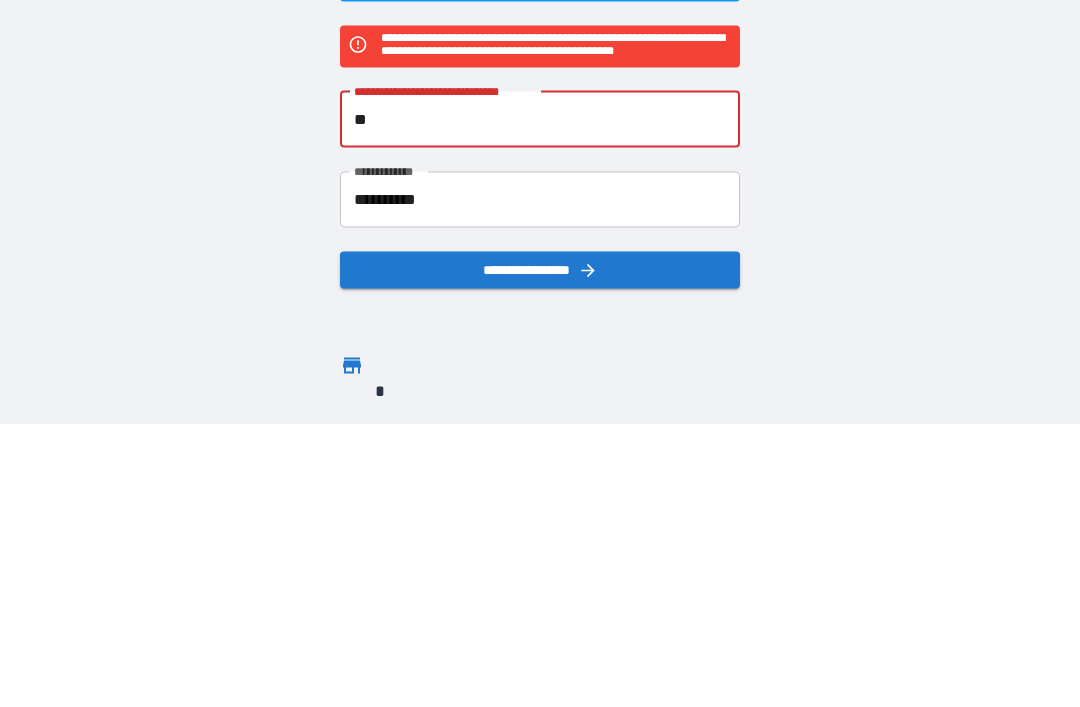 type on "*" 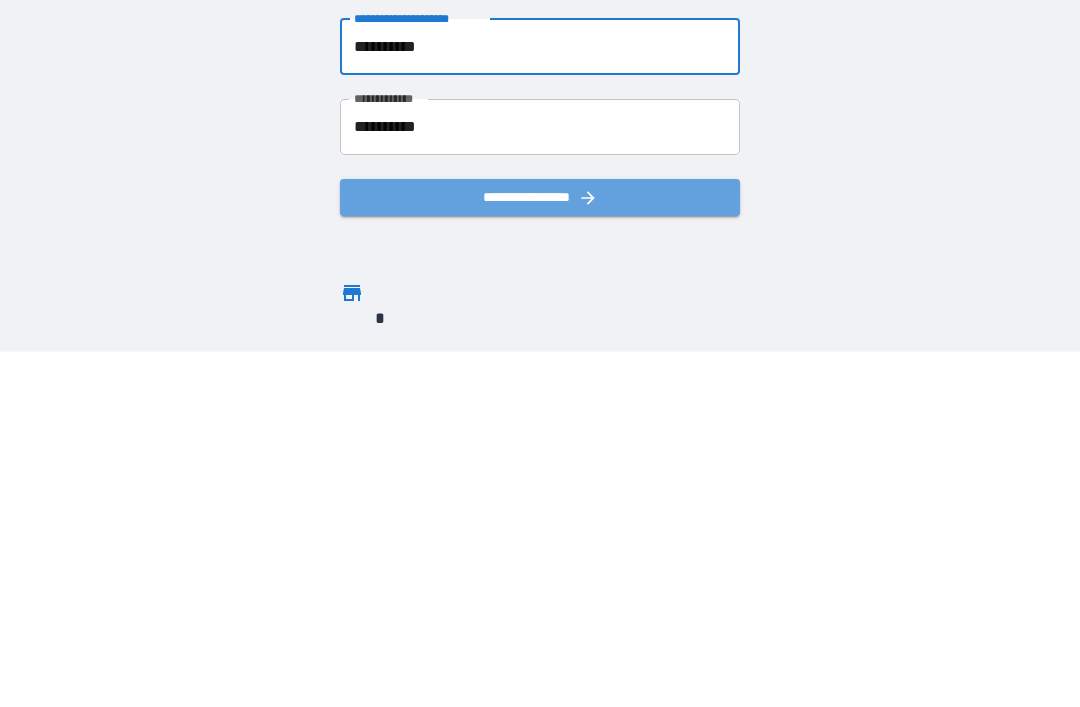 type on "**********" 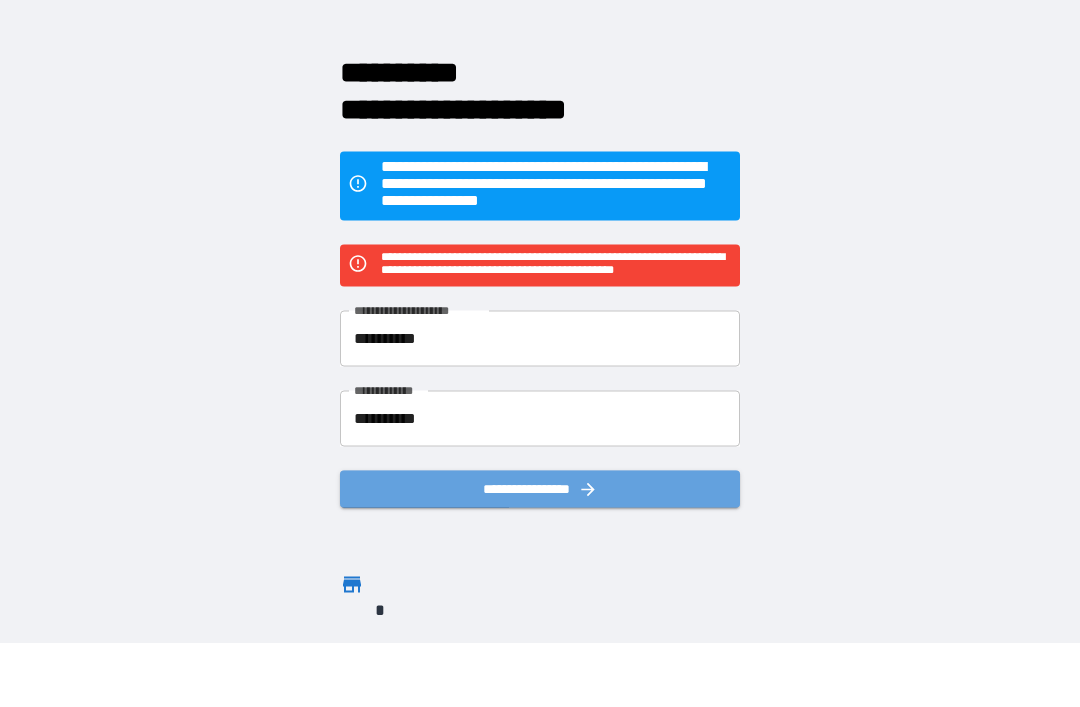 click on "**********" at bounding box center [540, 488] 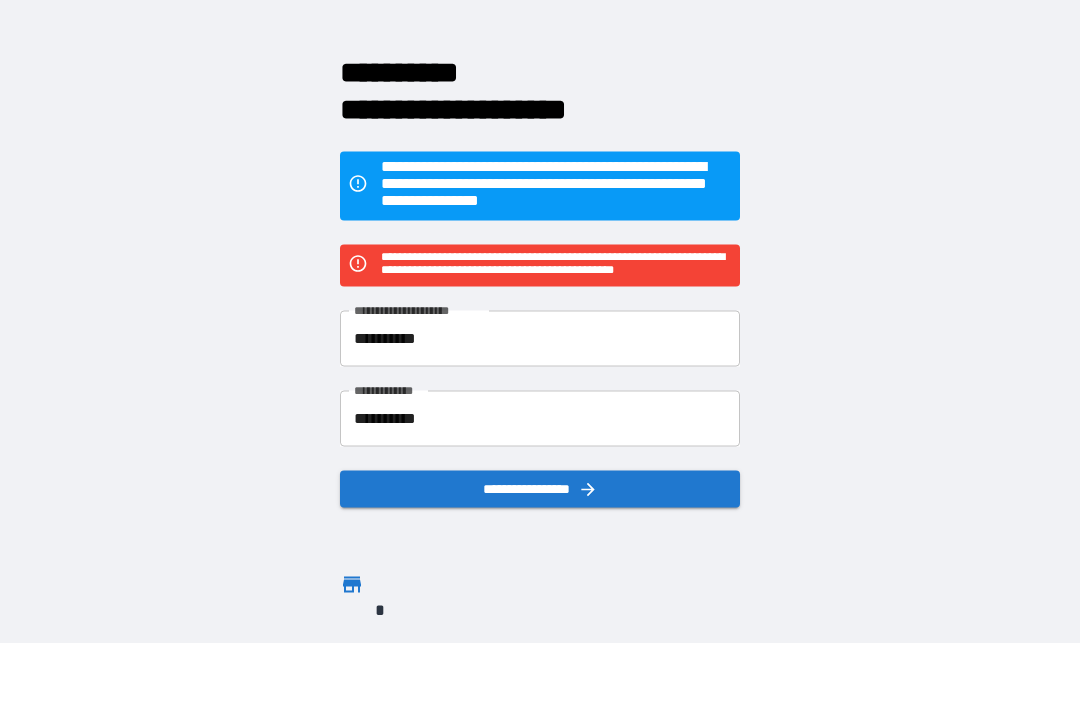 click on "*" at bounding box center [510, 585] 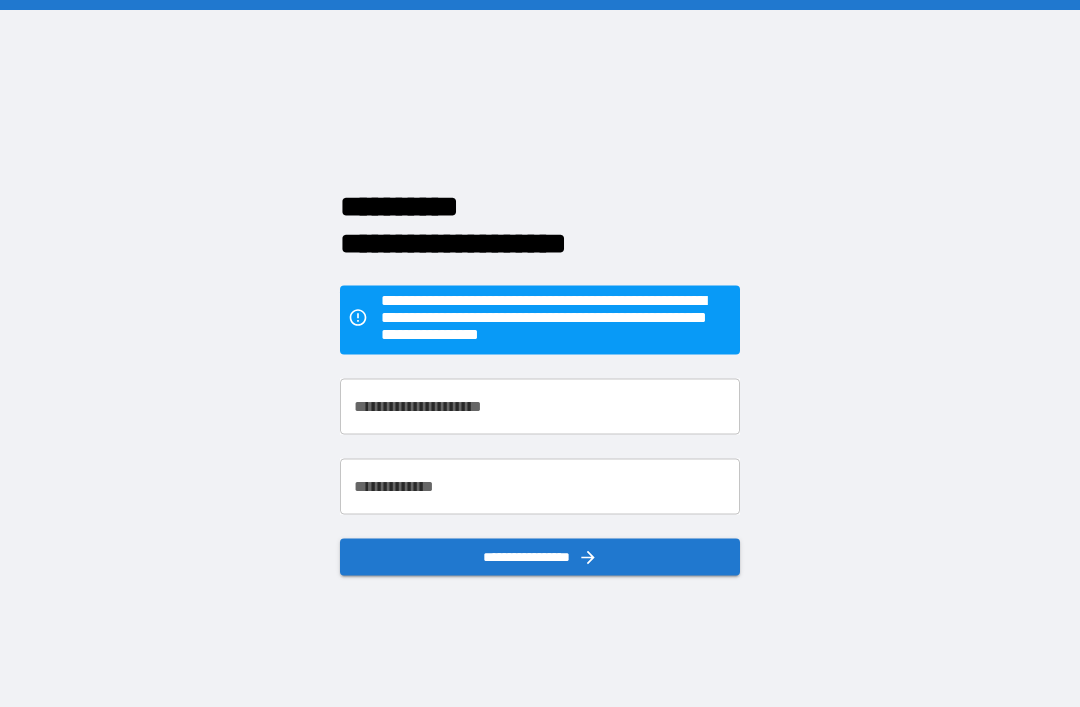 scroll, scrollTop: 0, scrollLeft: 0, axis: both 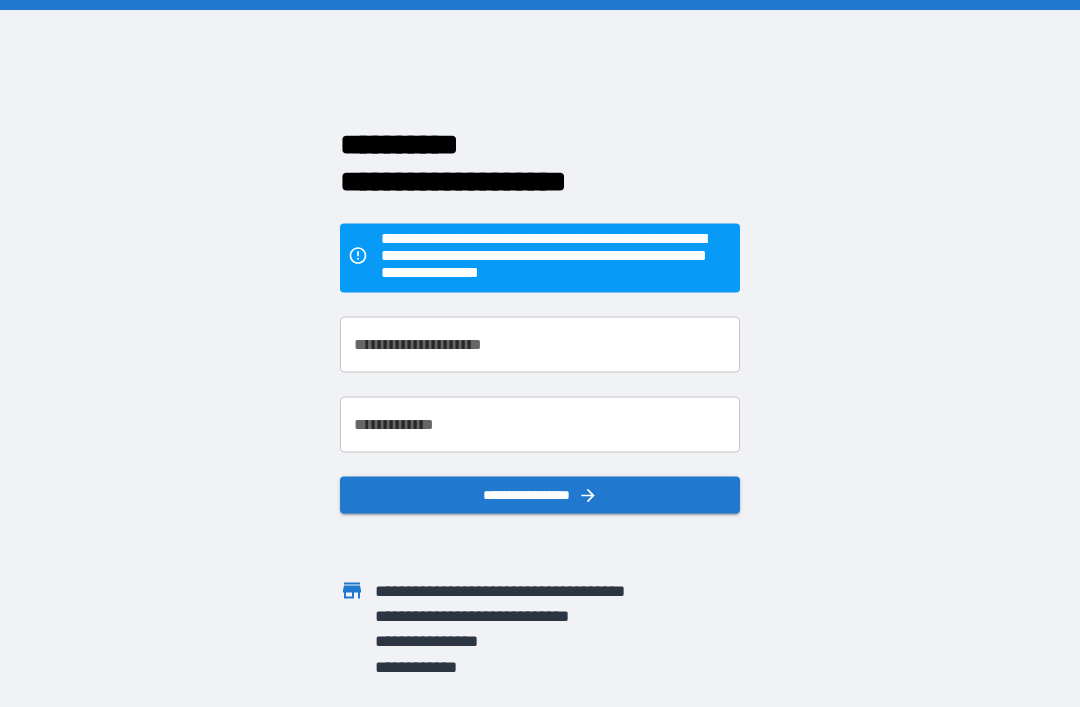 click on "**********" at bounding box center [540, 344] 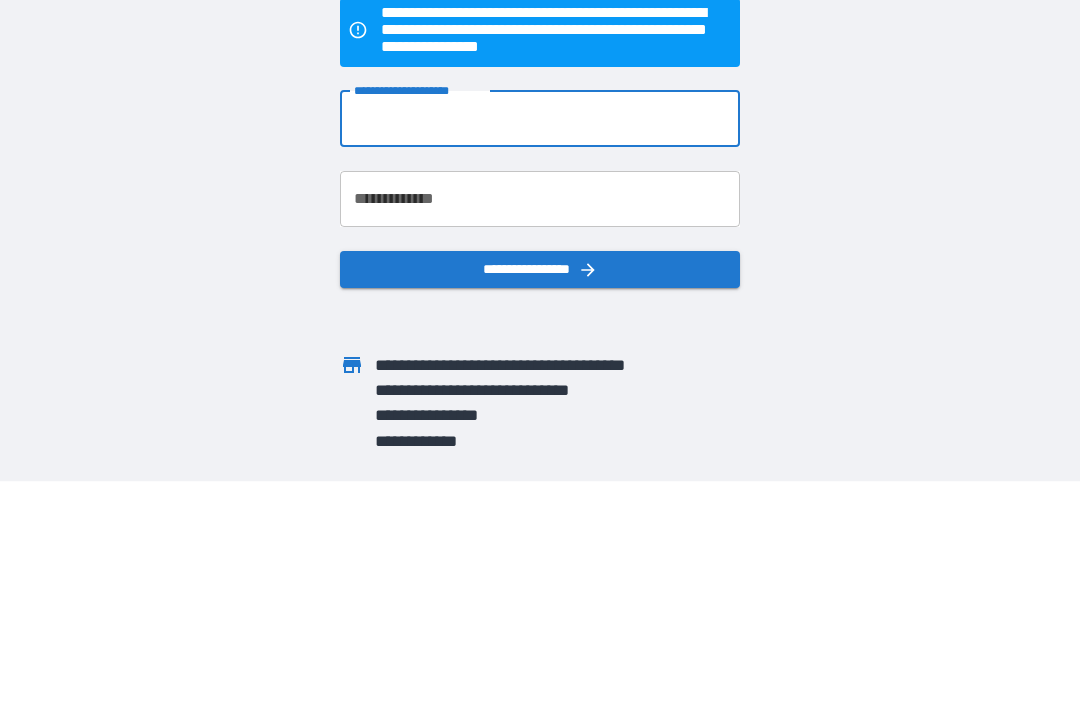 type on "*" 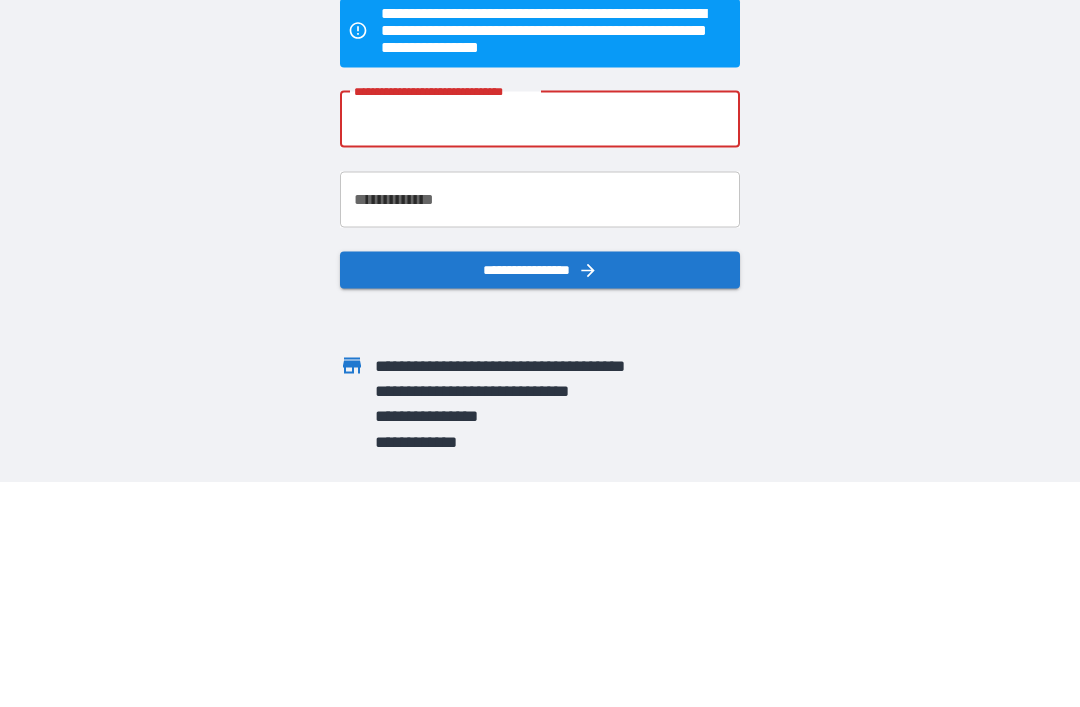 type on "**********" 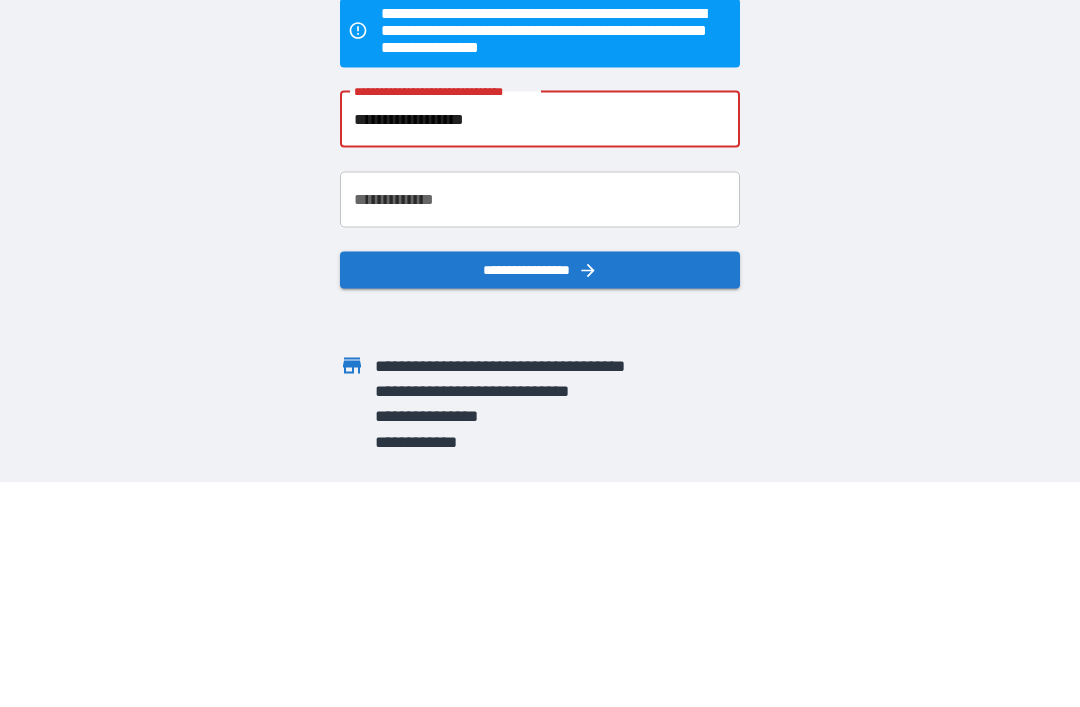 scroll, scrollTop: 64, scrollLeft: 0, axis: vertical 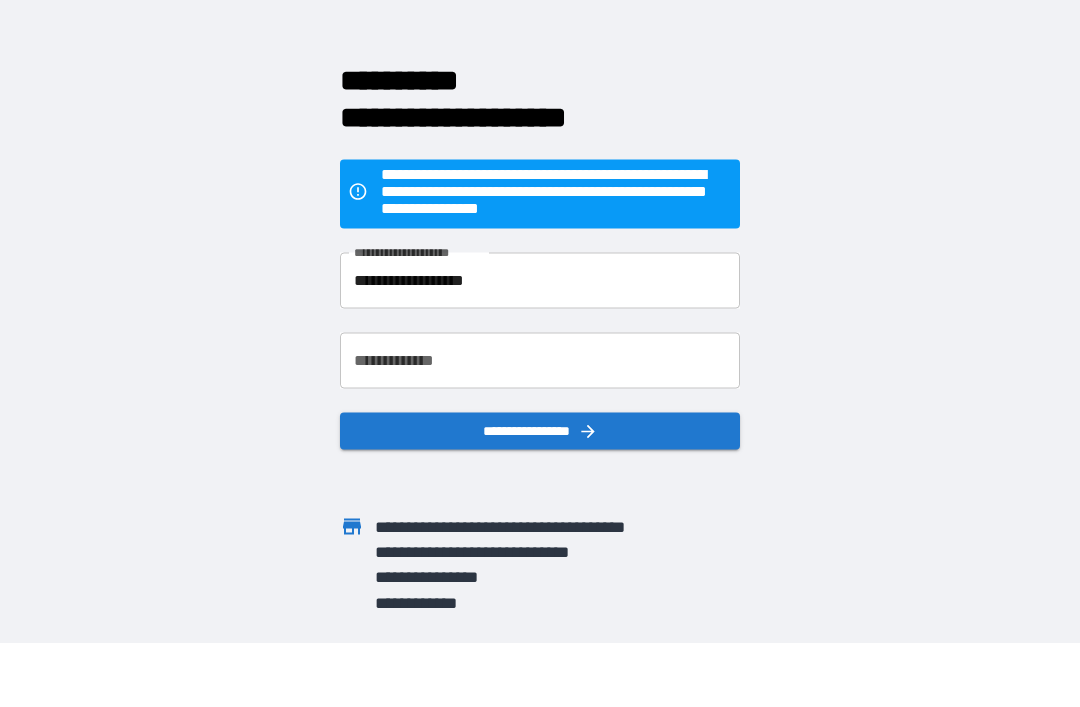 click on "**********" at bounding box center [540, 360] 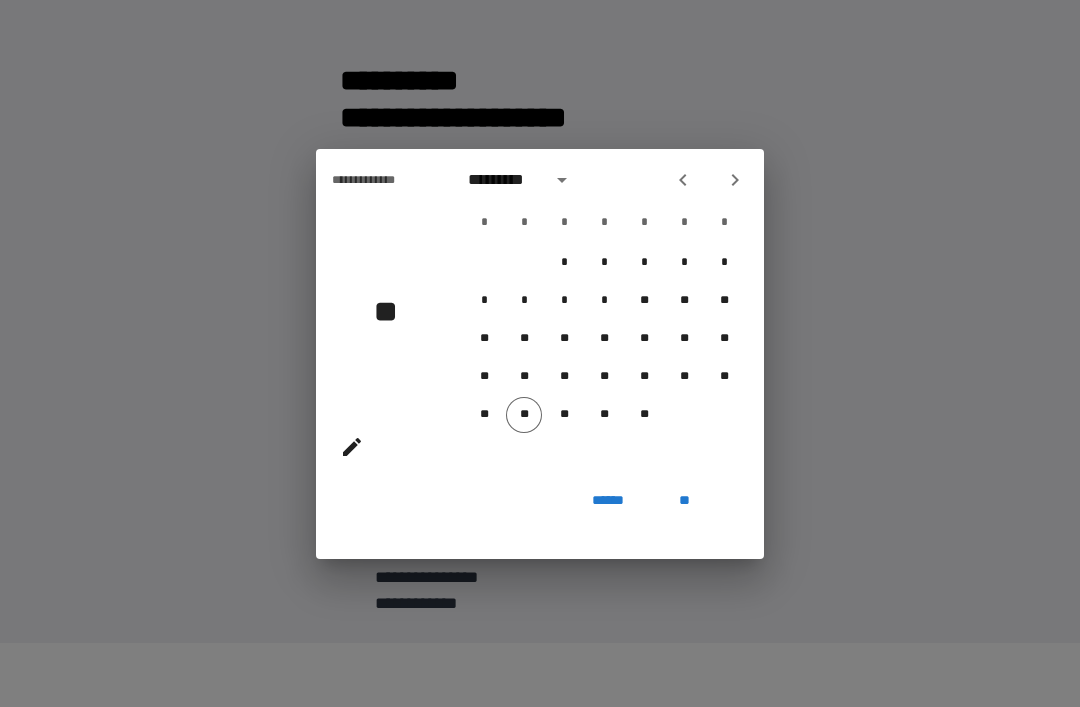 click 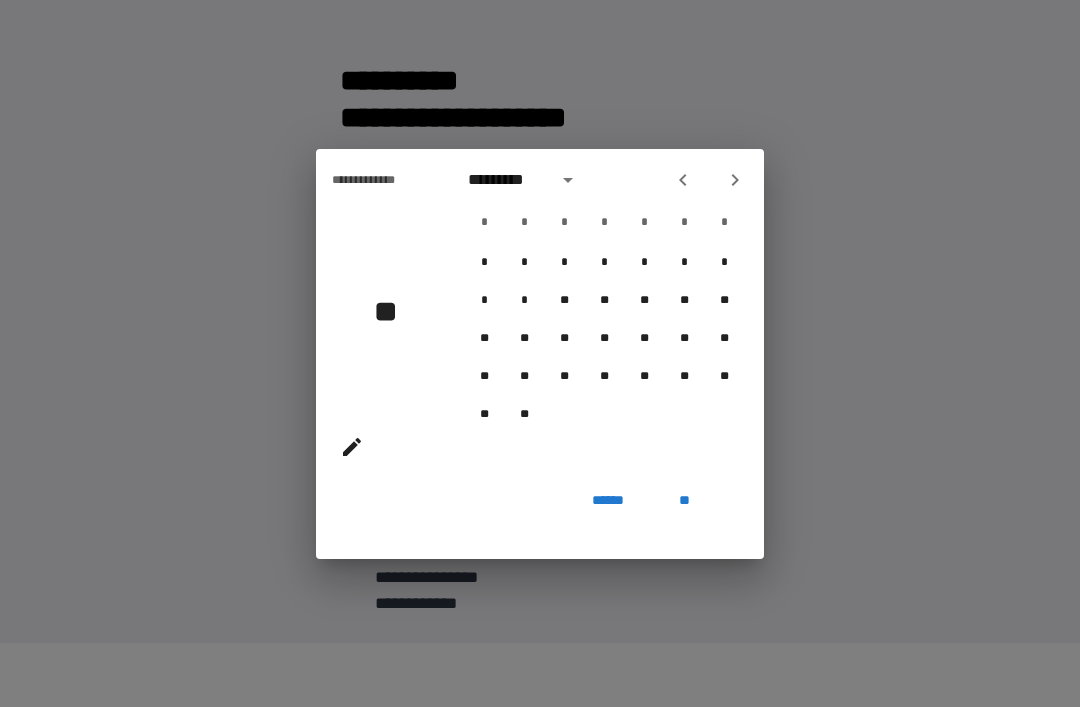 click 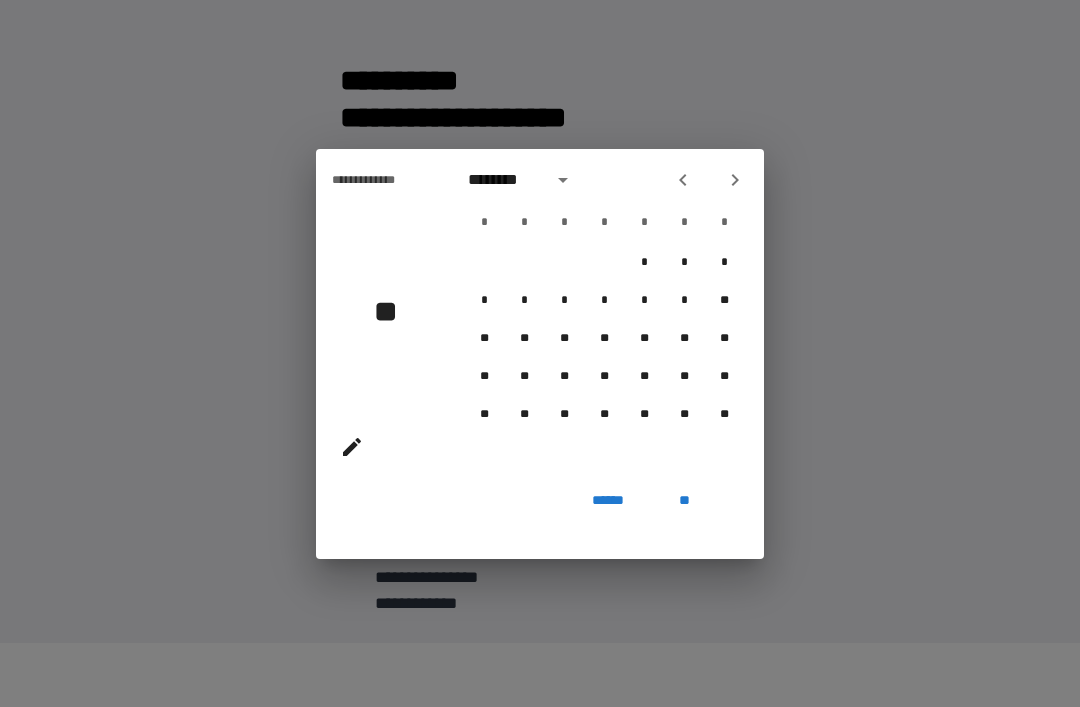 click 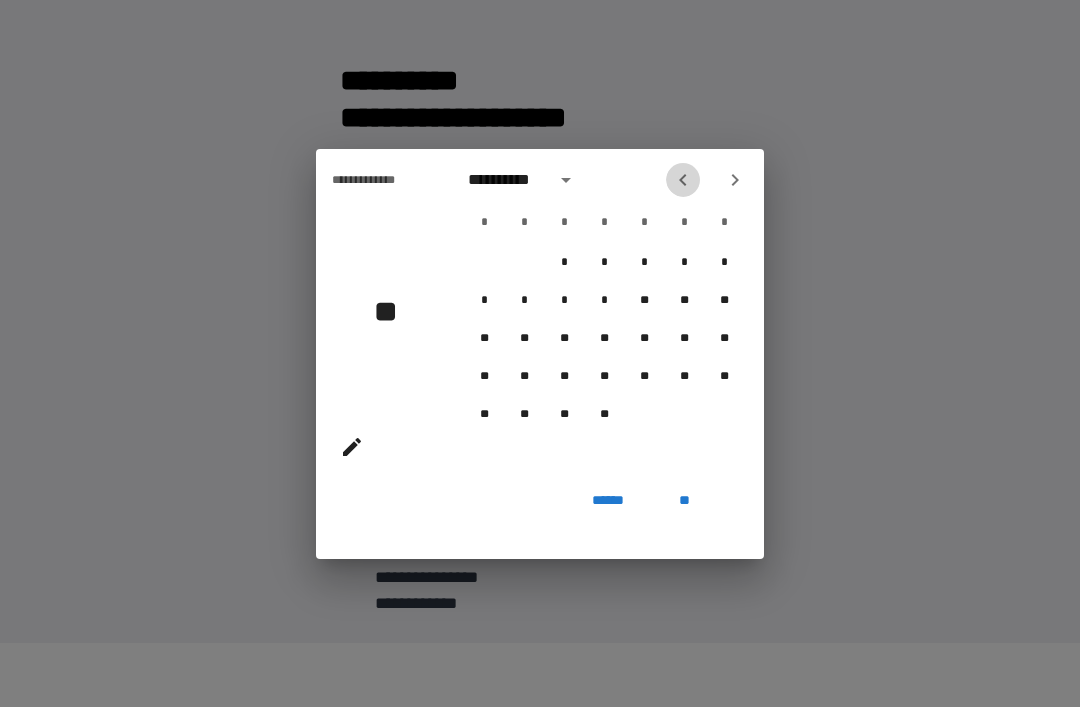 click 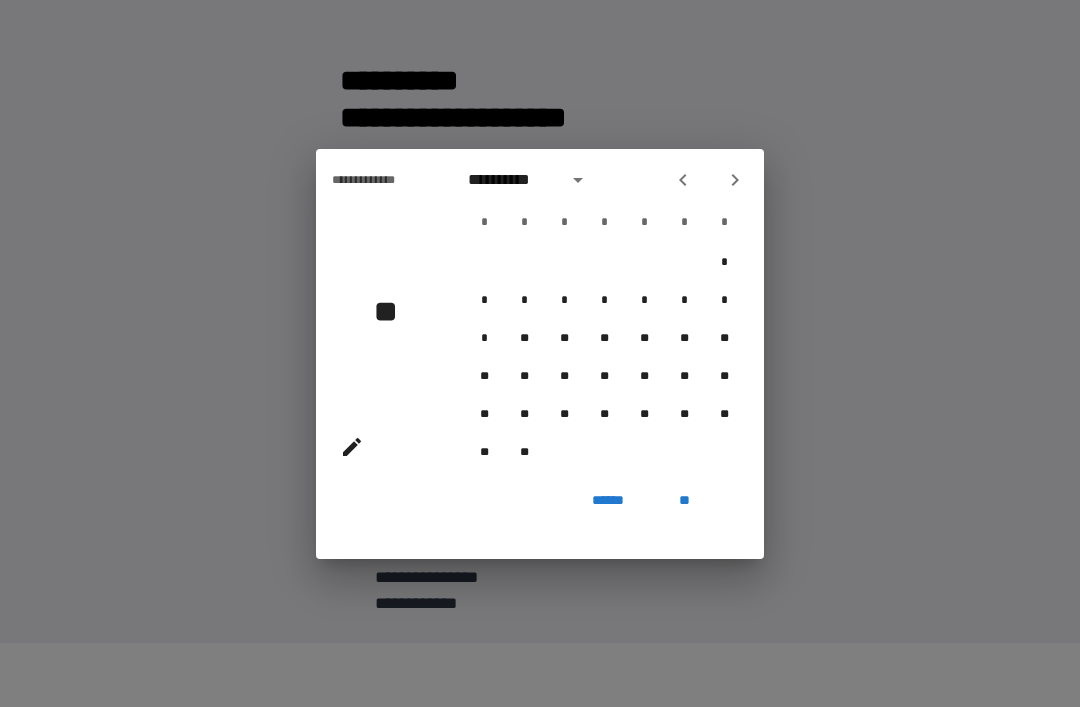 click 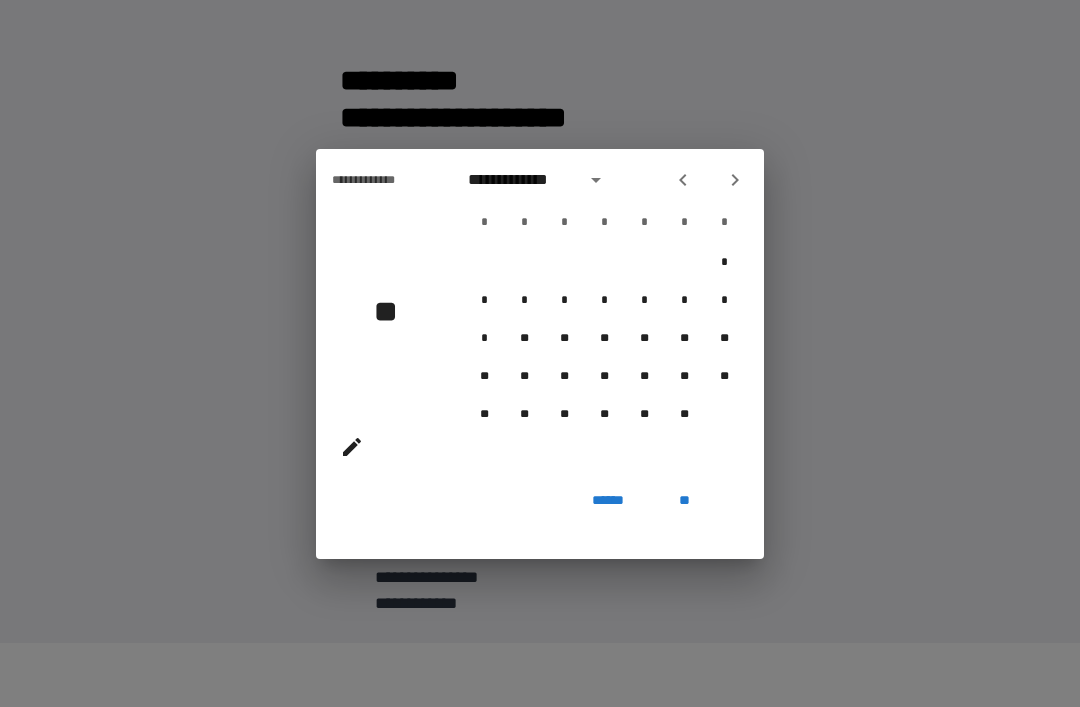 click 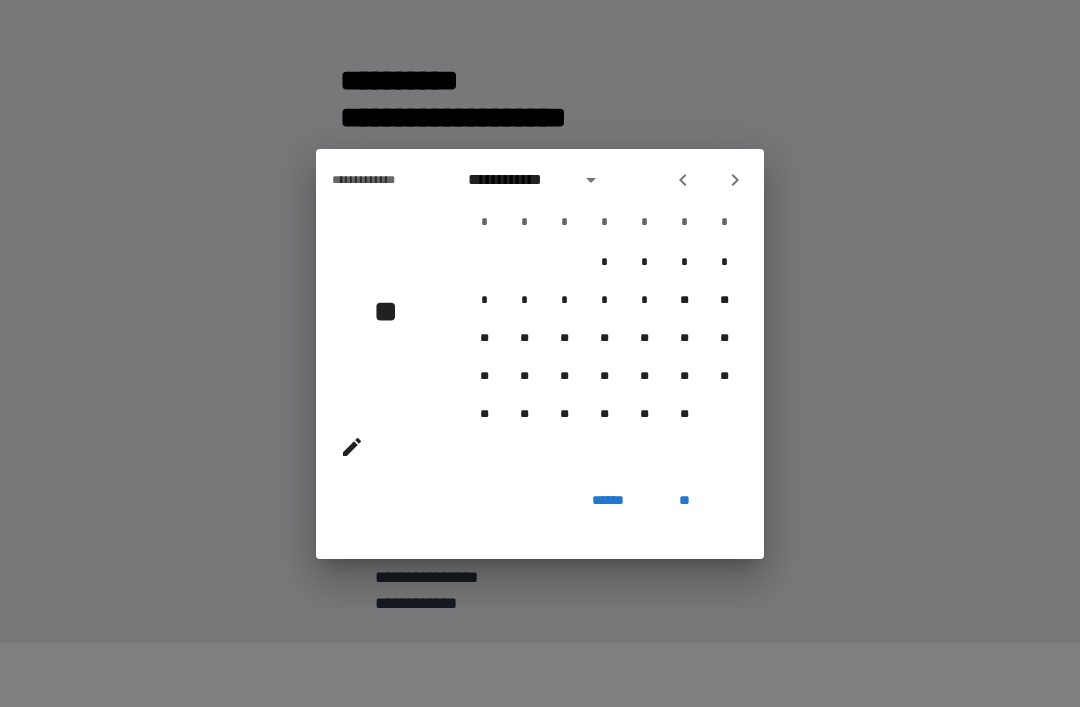 click 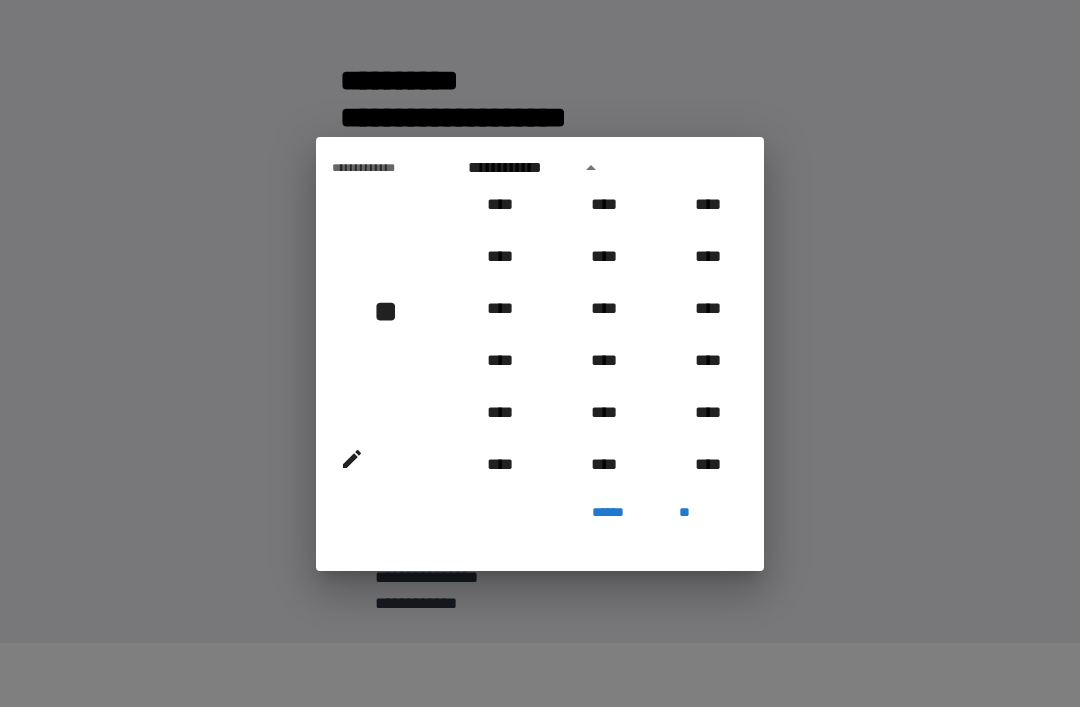 scroll, scrollTop: 998, scrollLeft: 0, axis: vertical 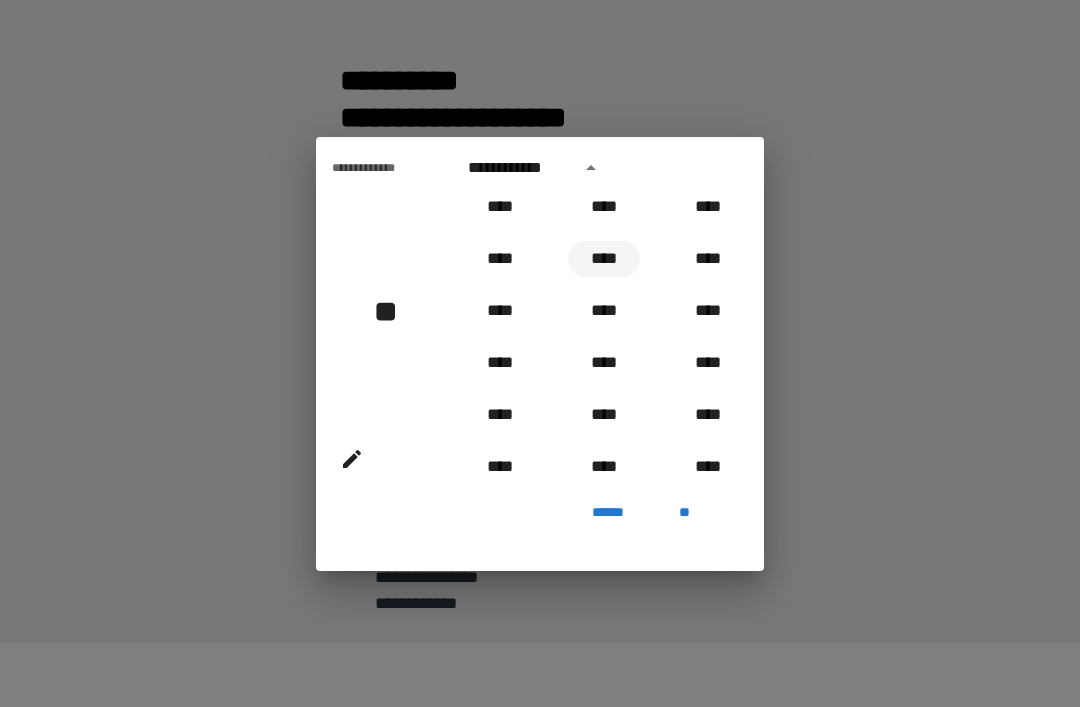 click on "****" at bounding box center (604, 259) 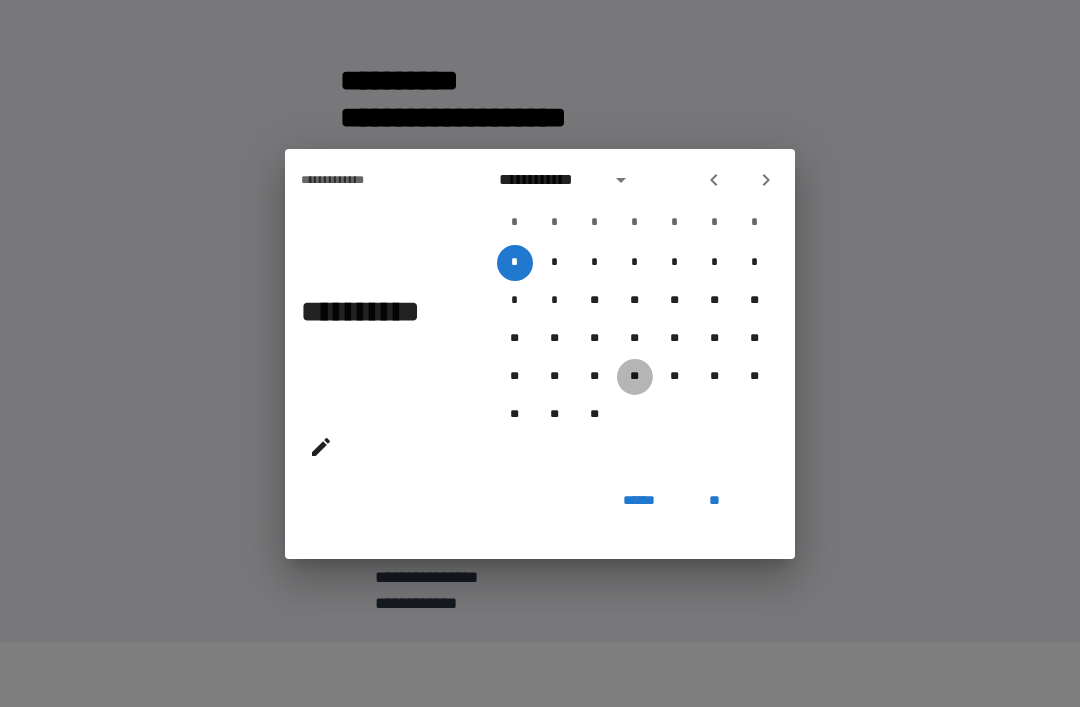 click on "**" at bounding box center (635, 377) 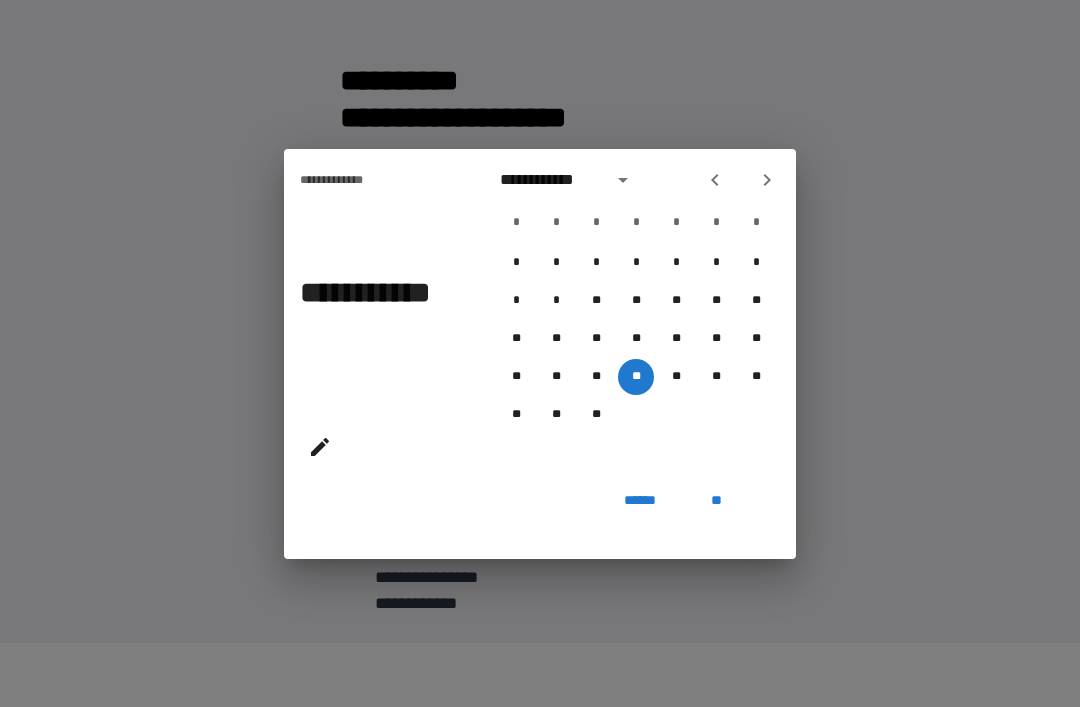 click on "**" at bounding box center (716, 501) 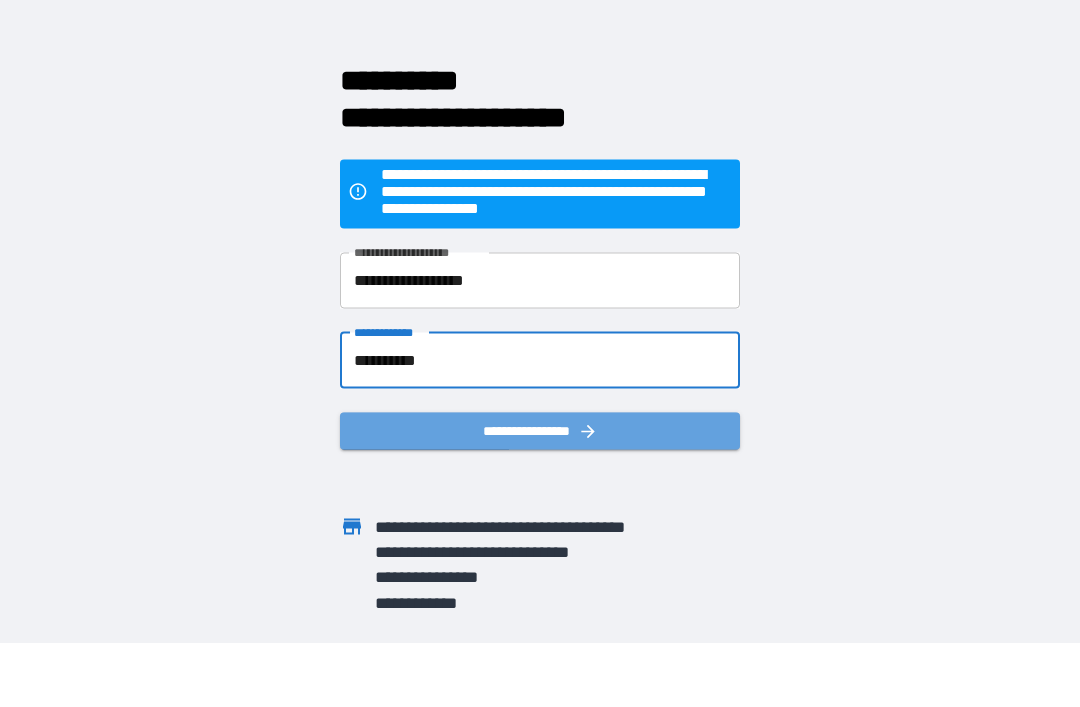 click on "**********" at bounding box center (540, 430) 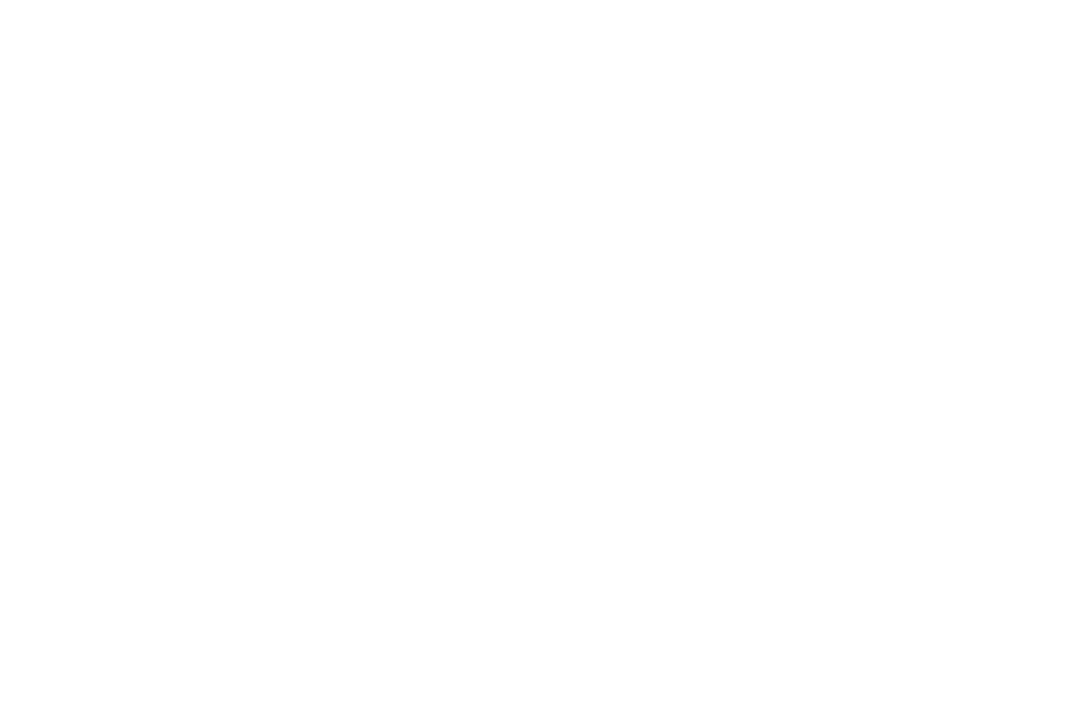scroll, scrollTop: 0, scrollLeft: 0, axis: both 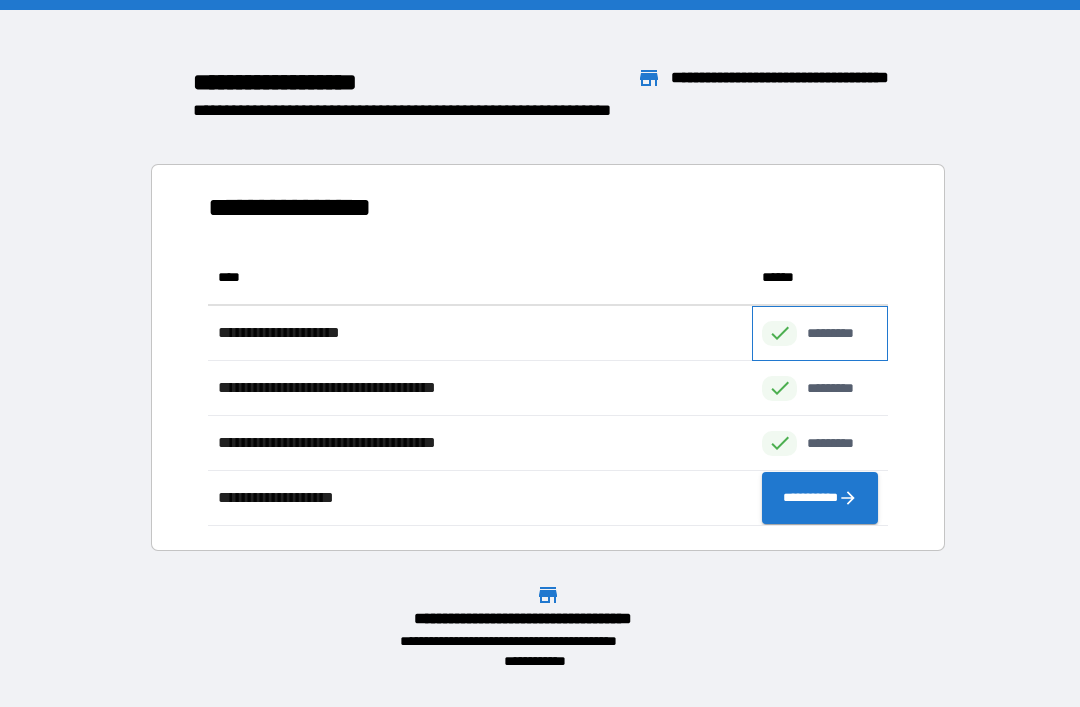 click on "*********" at bounding box center [841, 333] 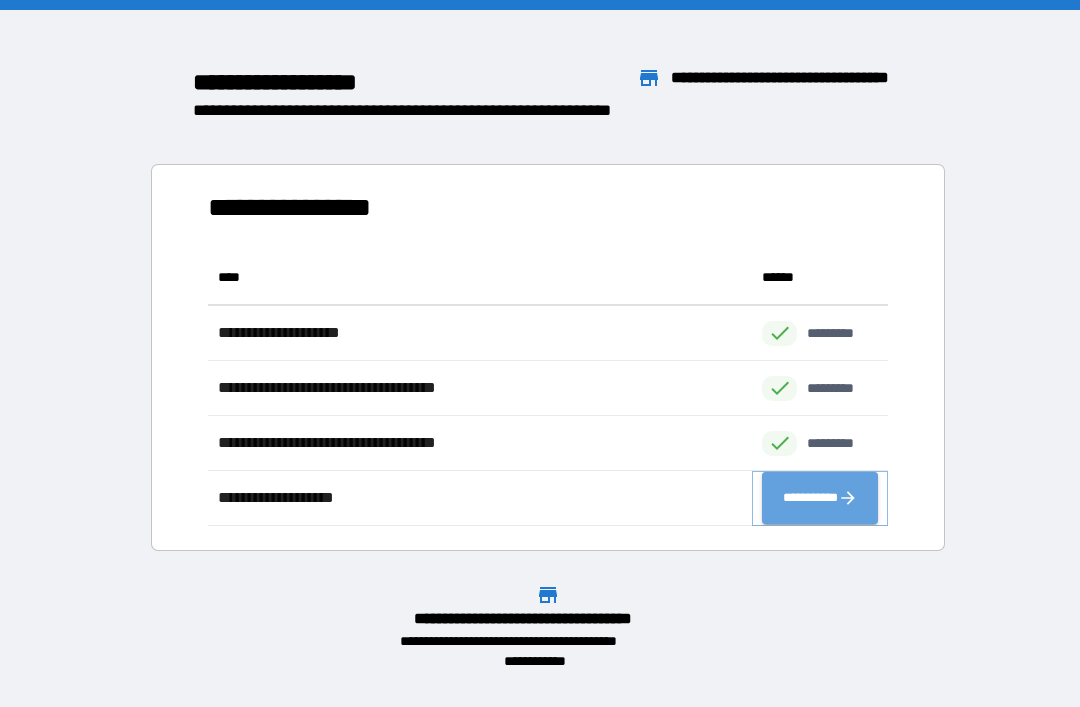 click on "**********" at bounding box center [820, 498] 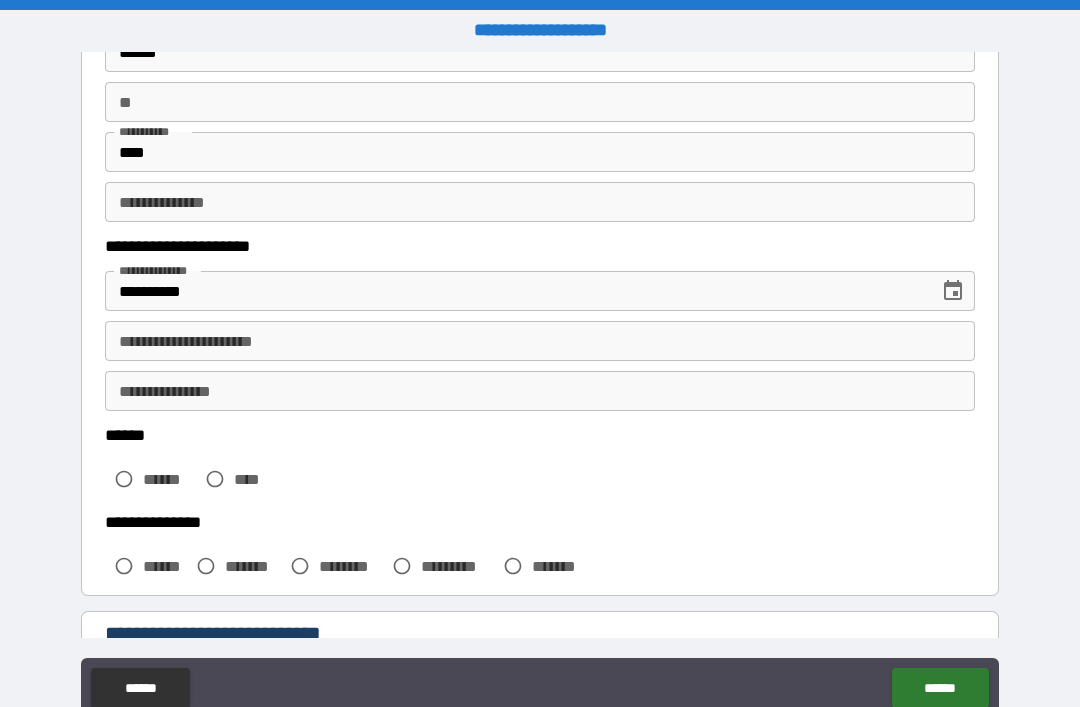 scroll, scrollTop: 171, scrollLeft: 0, axis: vertical 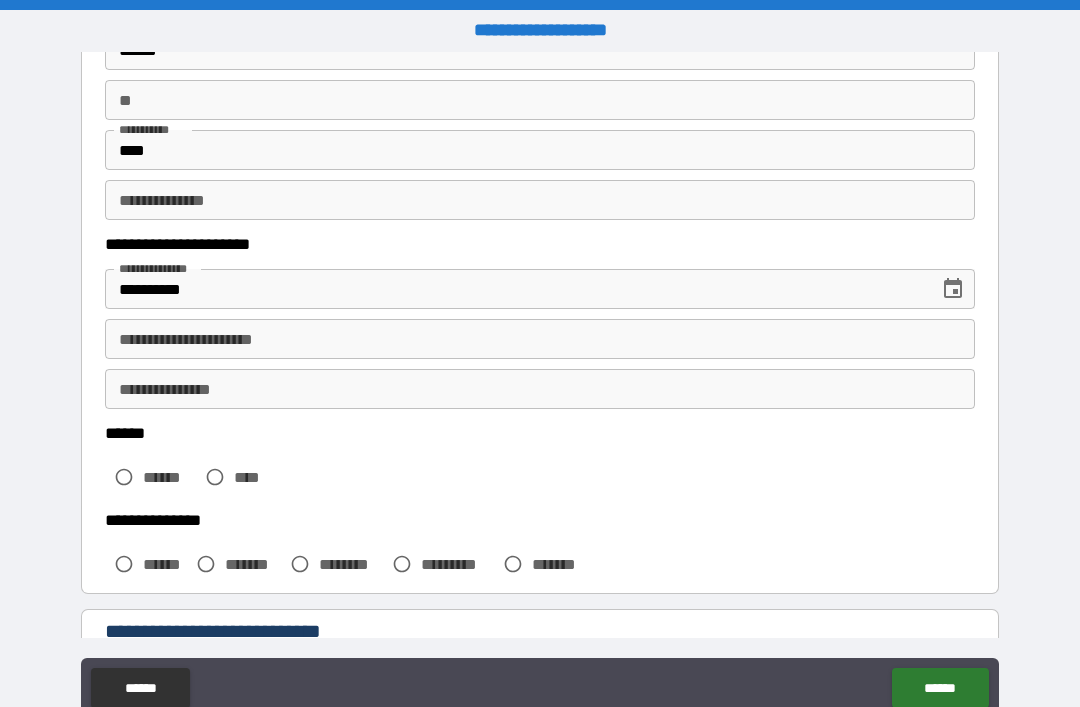 click on "**********" at bounding box center (540, 339) 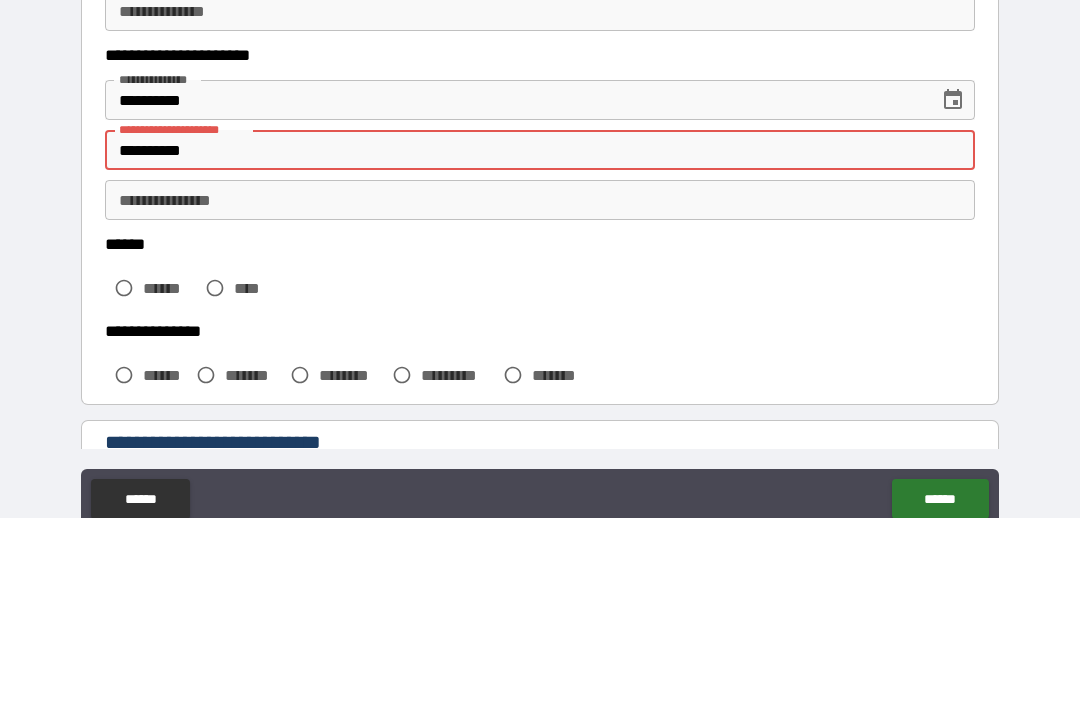 click on "**********" at bounding box center [540, 389] 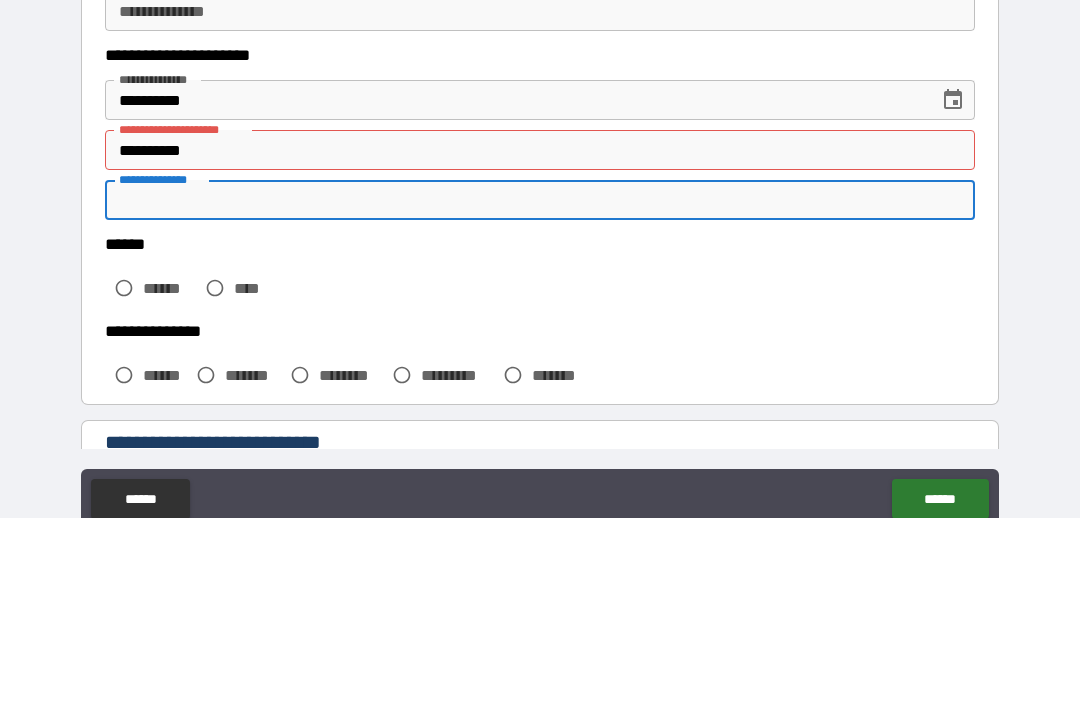 click on "**********" at bounding box center (540, 339) 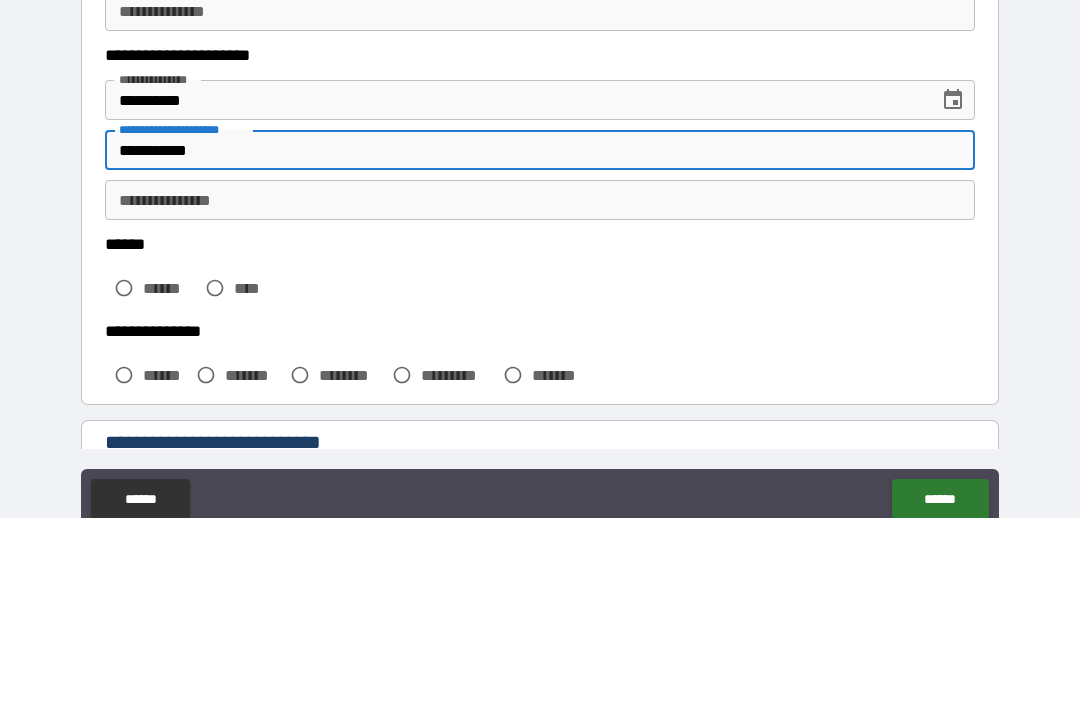 type on "**********" 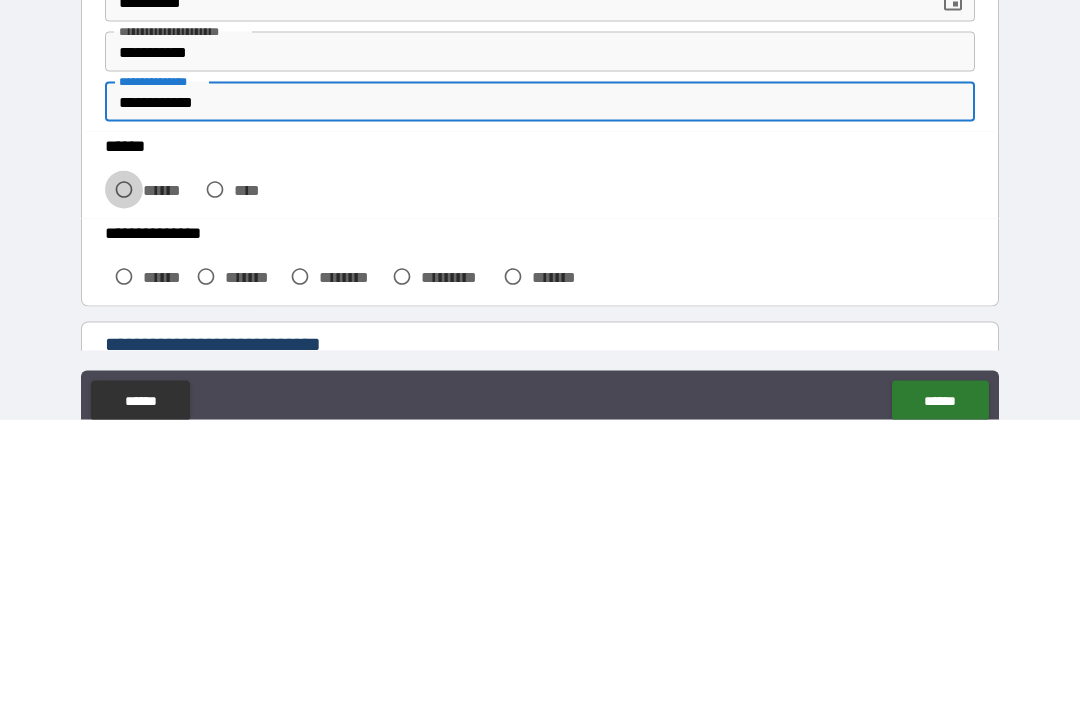type on "**********" 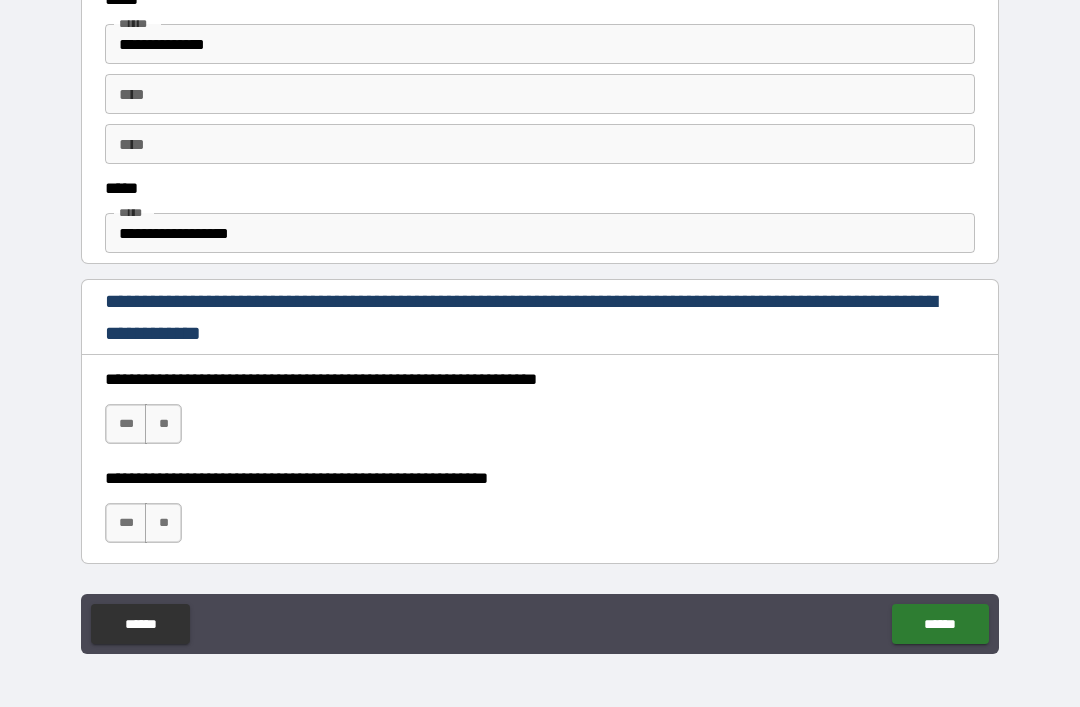 scroll, scrollTop: 1077, scrollLeft: 0, axis: vertical 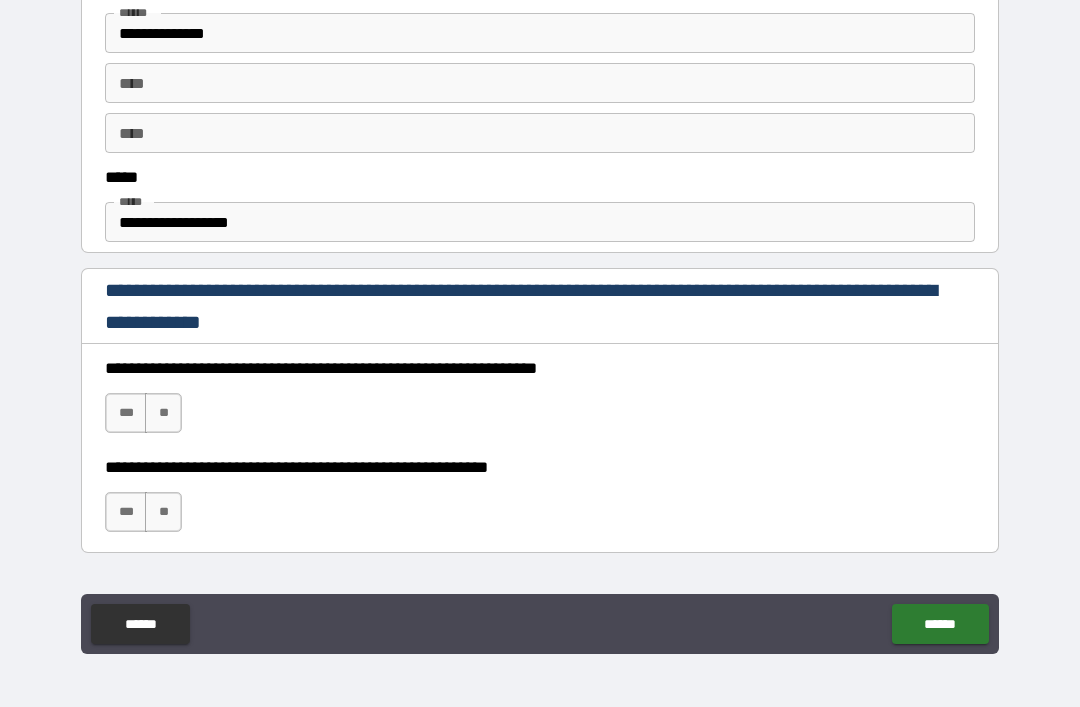 click on "***" at bounding box center [126, 413] 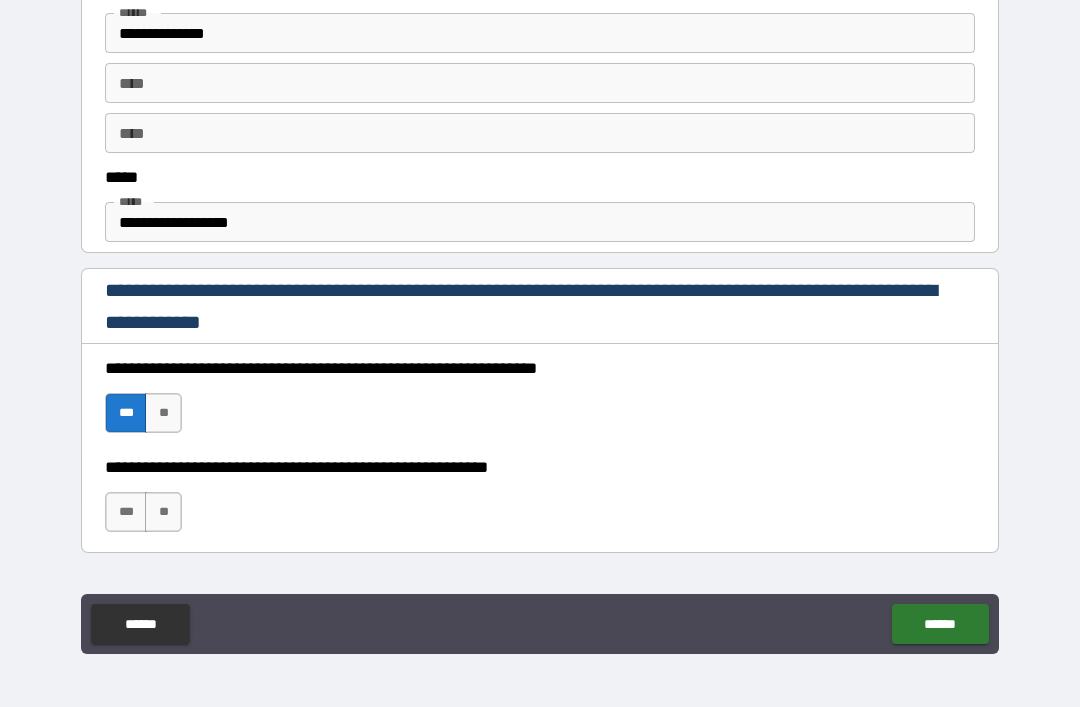click on "***" at bounding box center [126, 512] 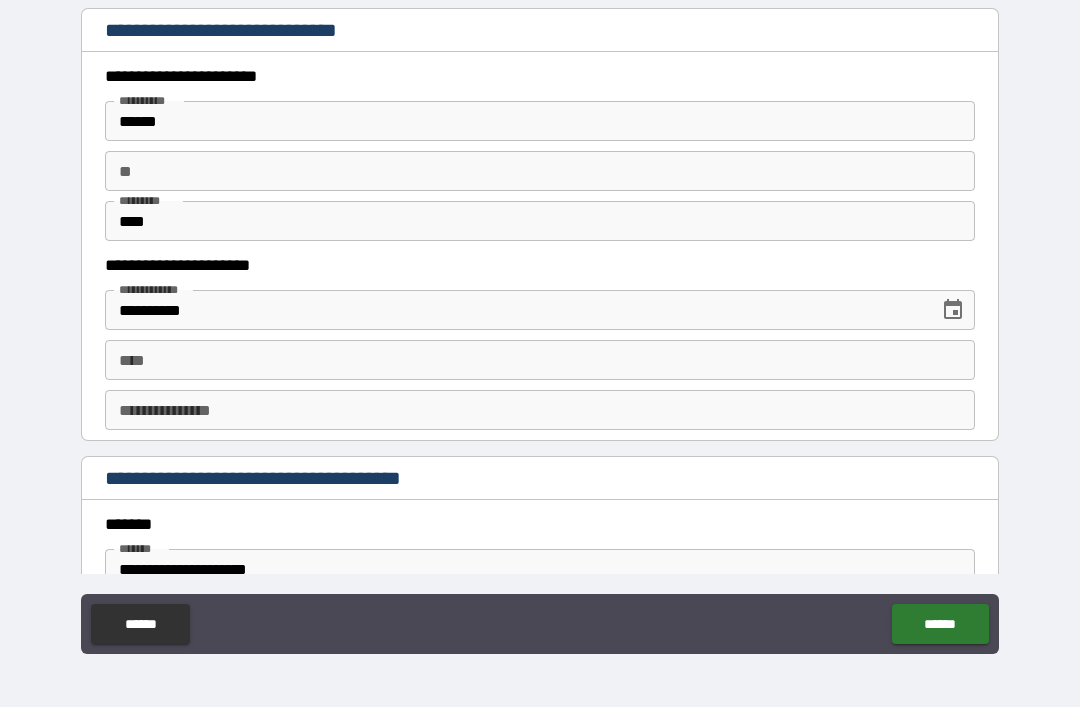 scroll, scrollTop: 1899, scrollLeft: 0, axis: vertical 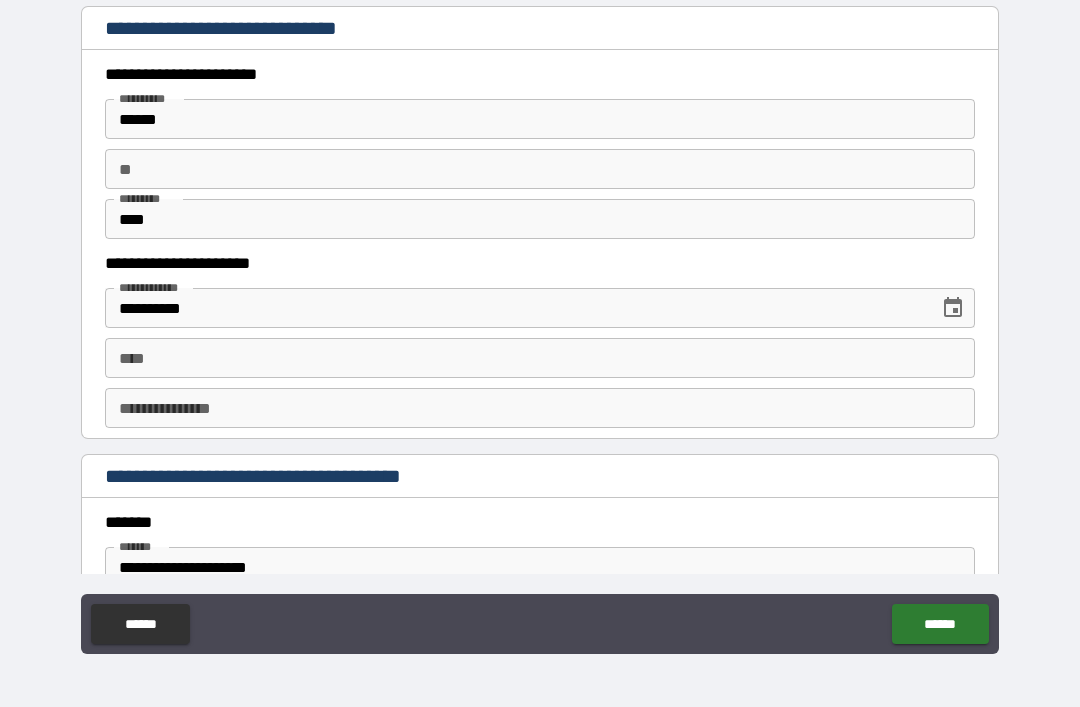 click on "****" at bounding box center [540, 358] 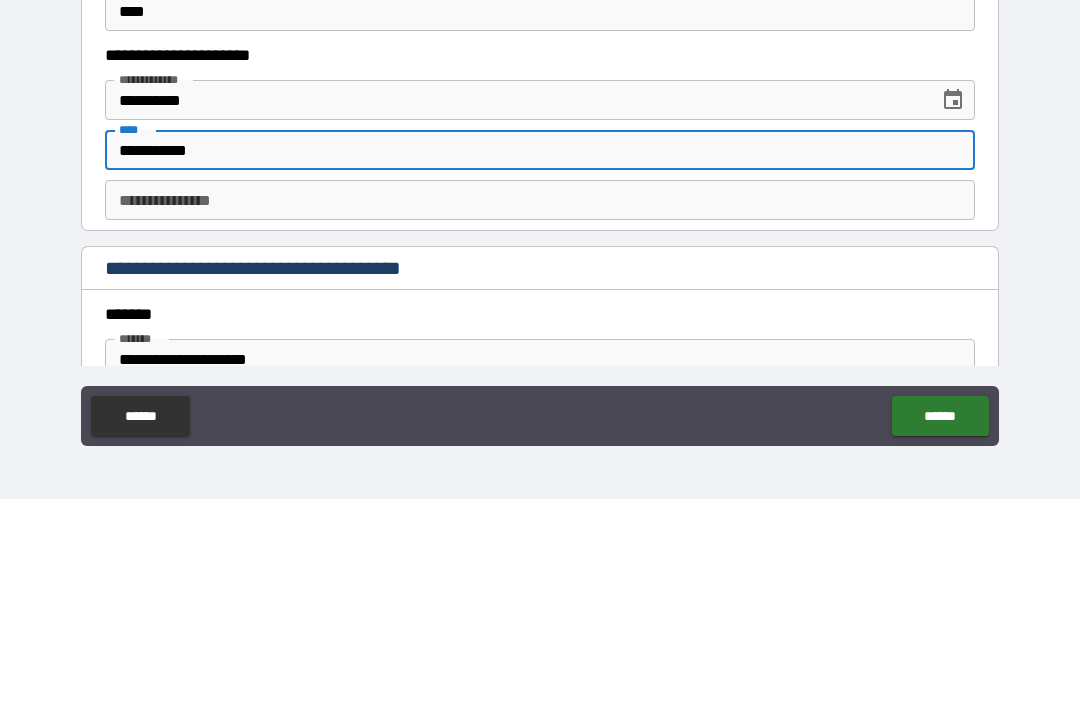 type on "**********" 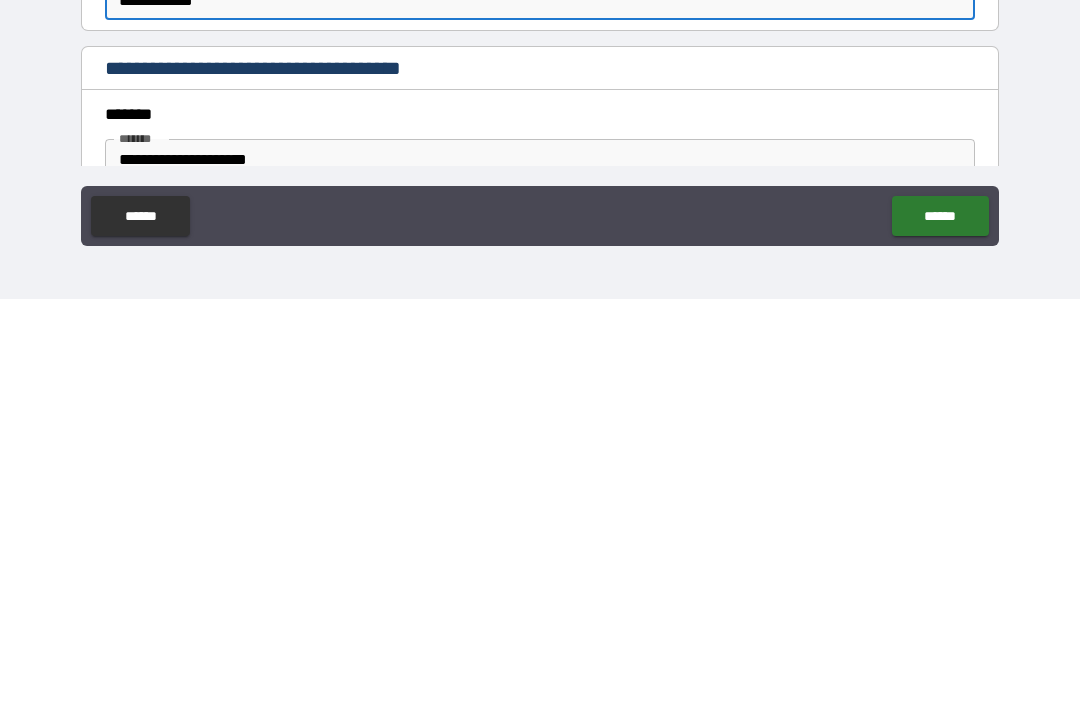 type on "**********" 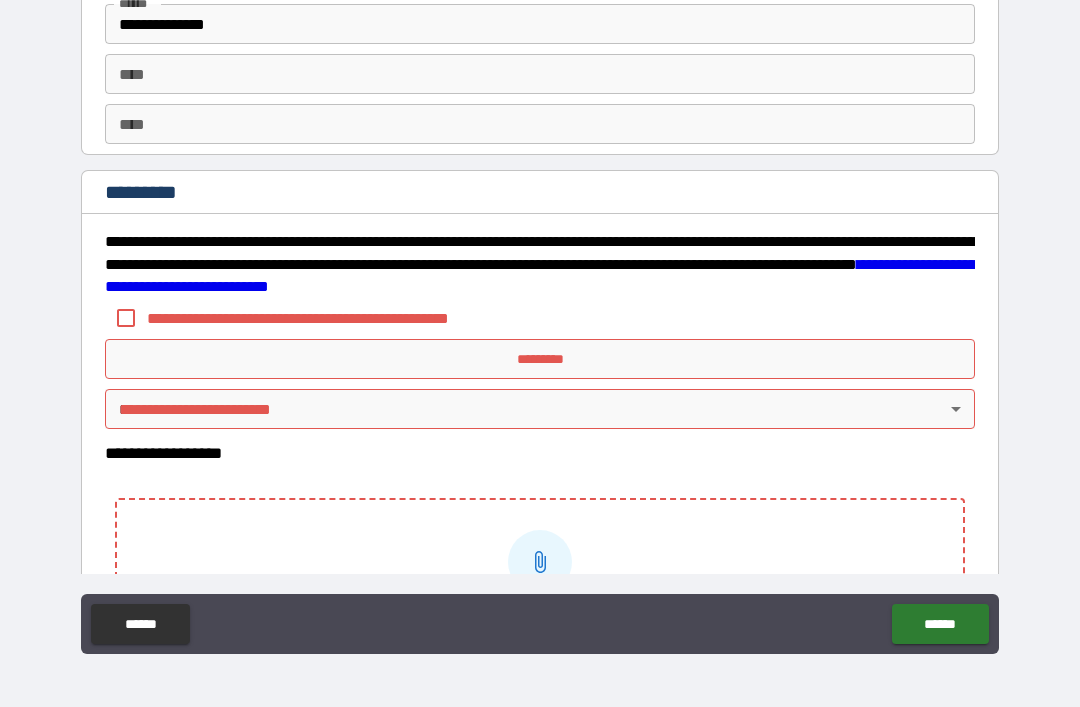 scroll, scrollTop: 2813, scrollLeft: 0, axis: vertical 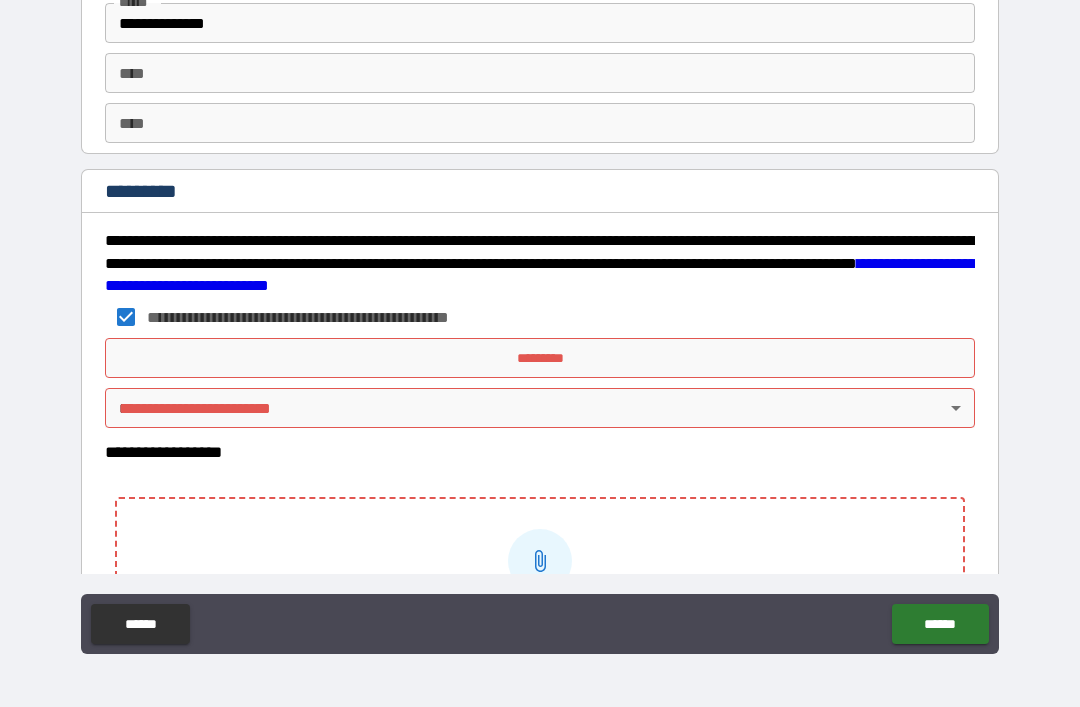 click on "*********" at bounding box center (540, 358) 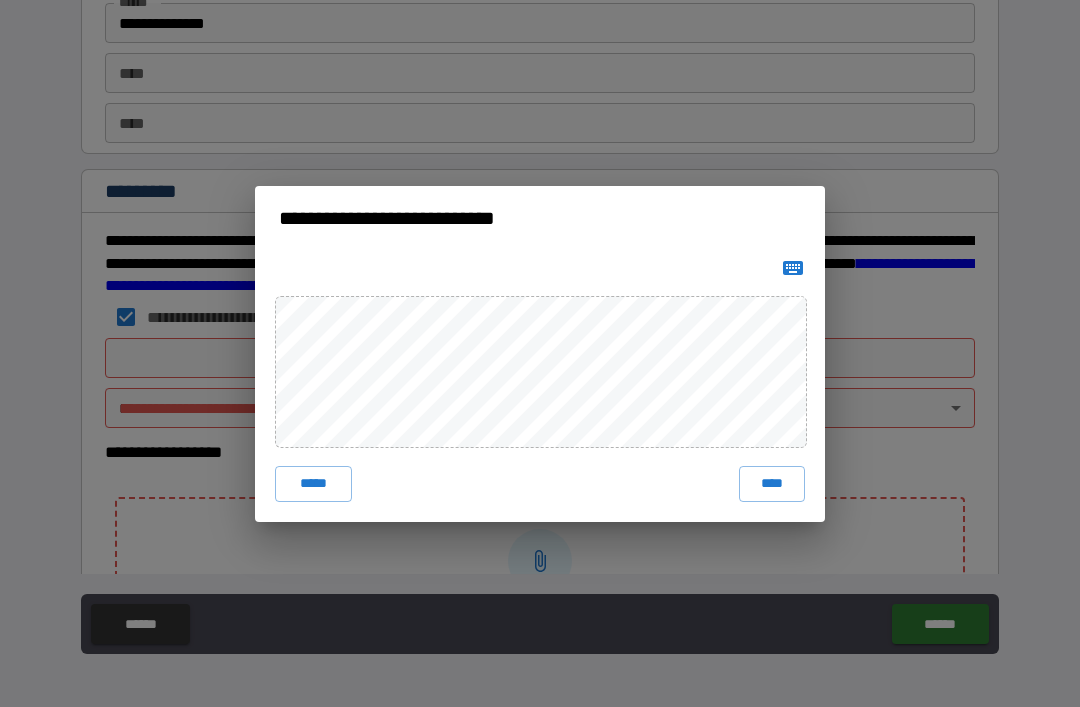 click on "****" at bounding box center (772, 484) 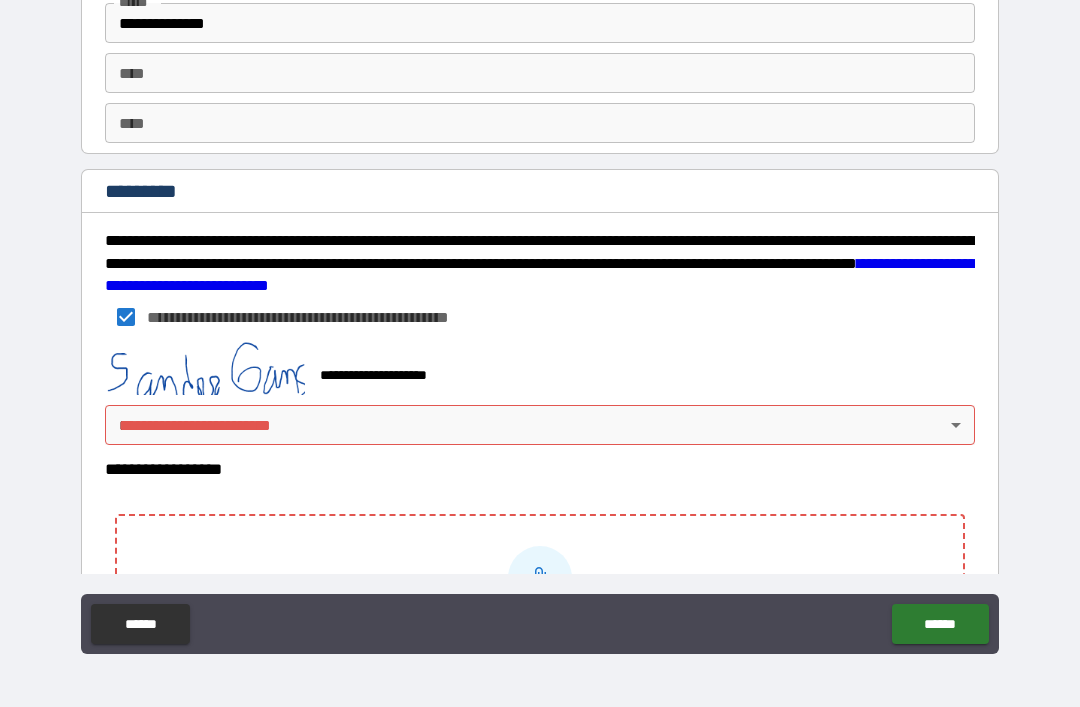 click on "**********" at bounding box center [540, 321] 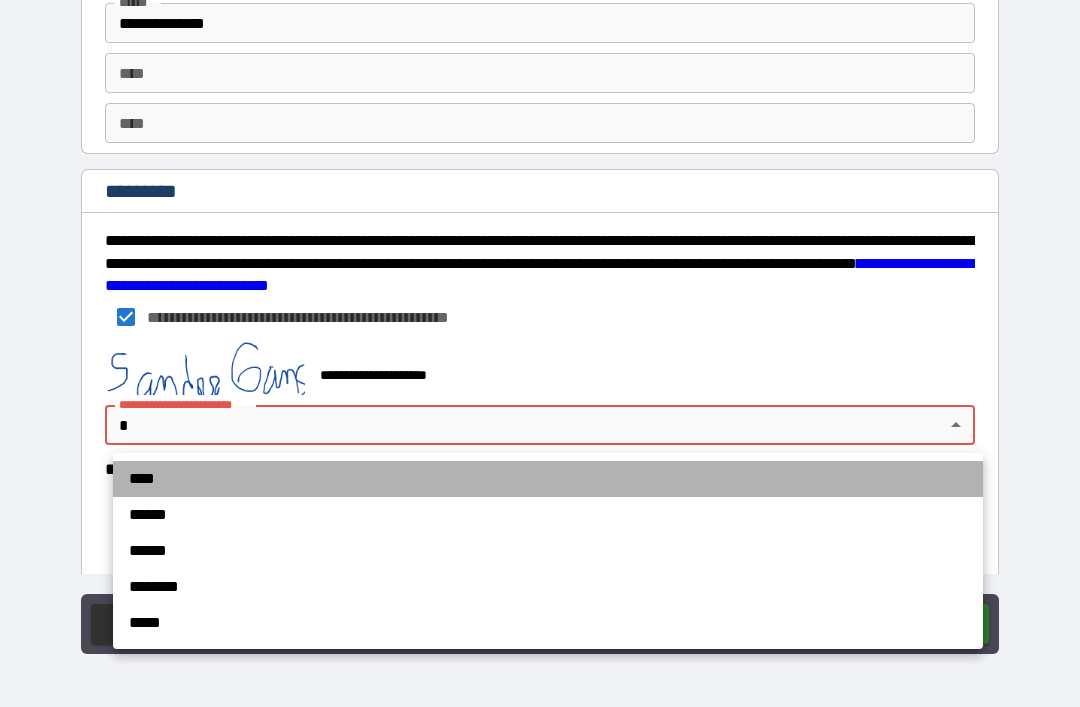 click on "****" at bounding box center [548, 479] 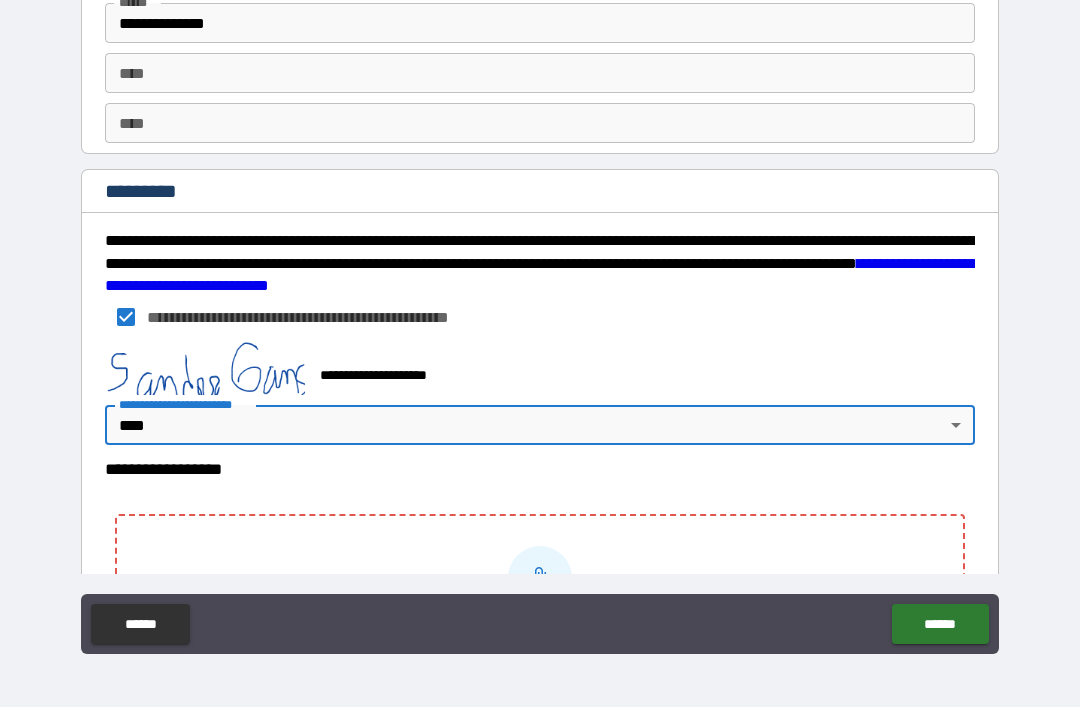 type on "*" 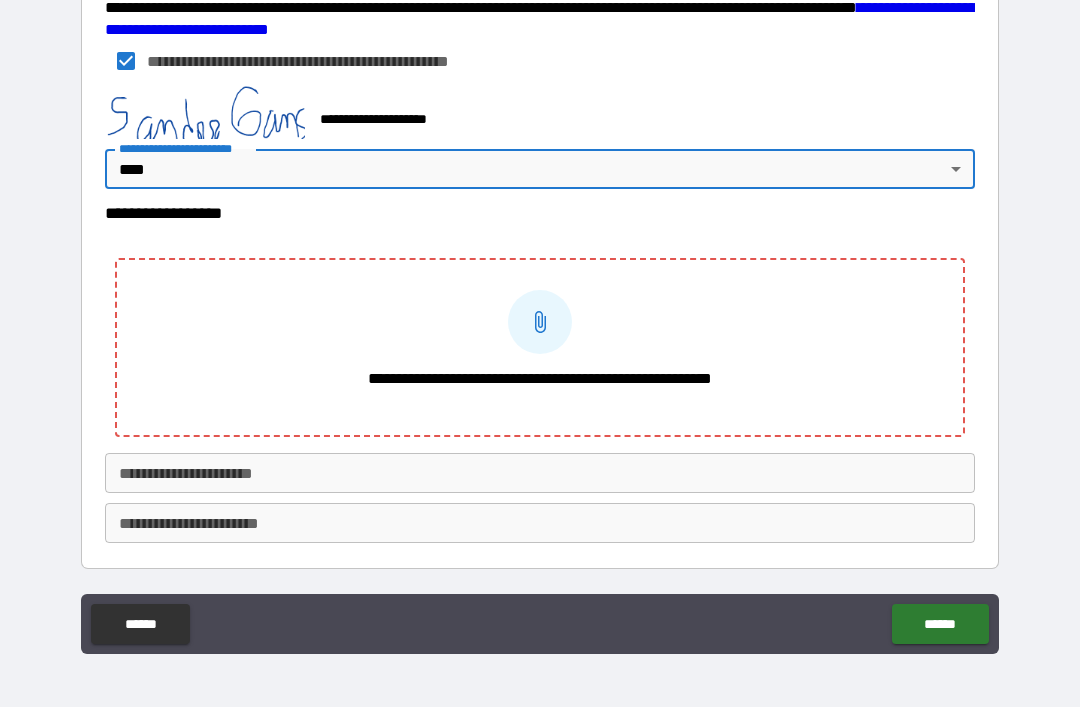 scroll, scrollTop: 3069, scrollLeft: 0, axis: vertical 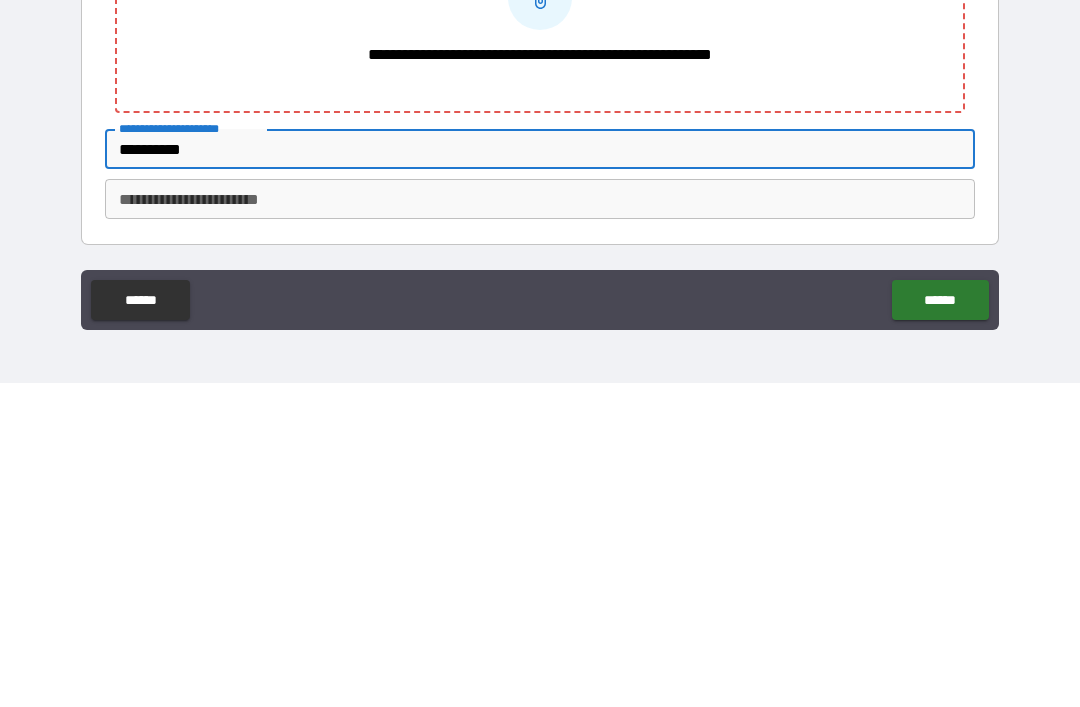 type on "**********" 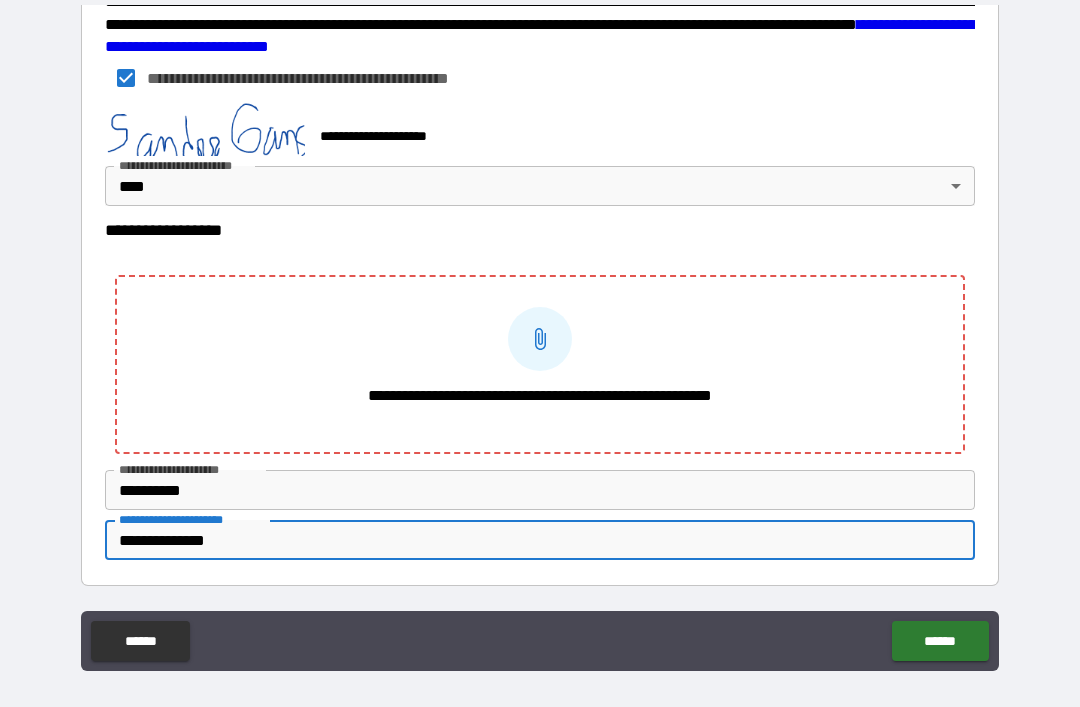 scroll, scrollTop: 45, scrollLeft: 0, axis: vertical 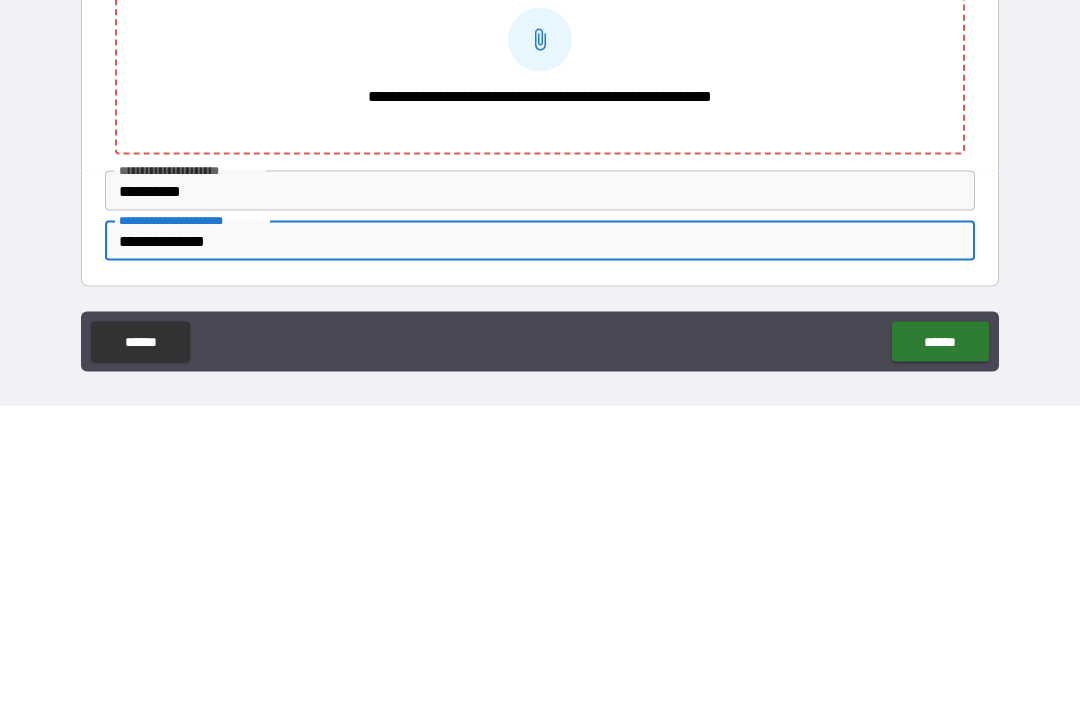 type on "**********" 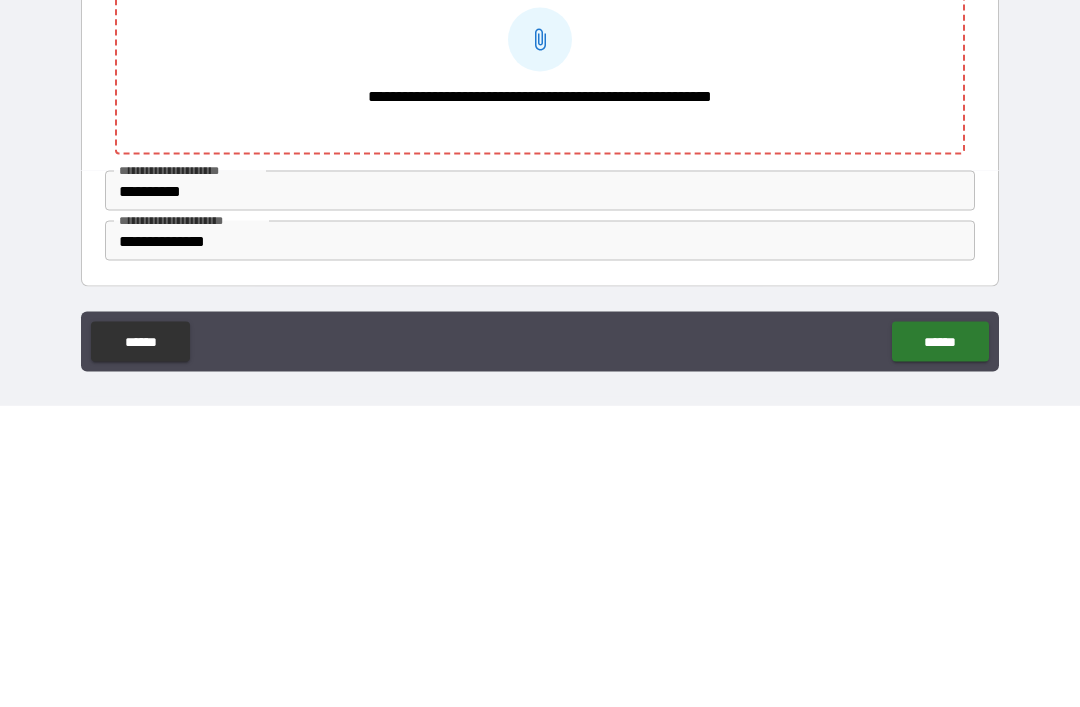 scroll, scrollTop: 64, scrollLeft: 0, axis: vertical 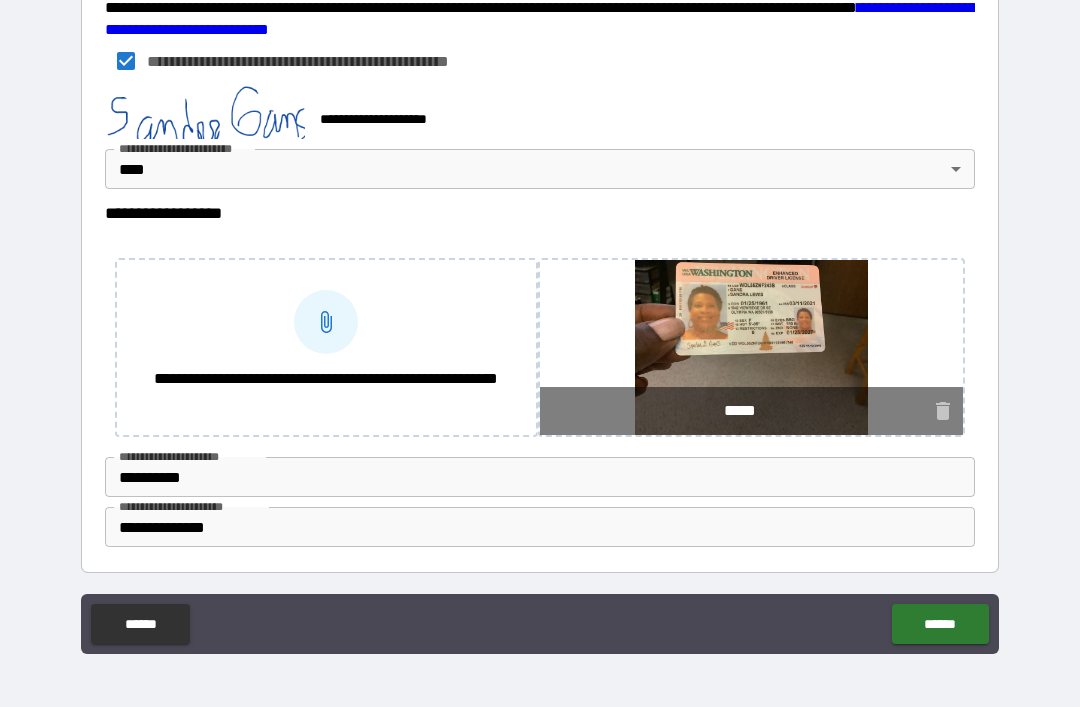 click on "******" at bounding box center [940, 624] 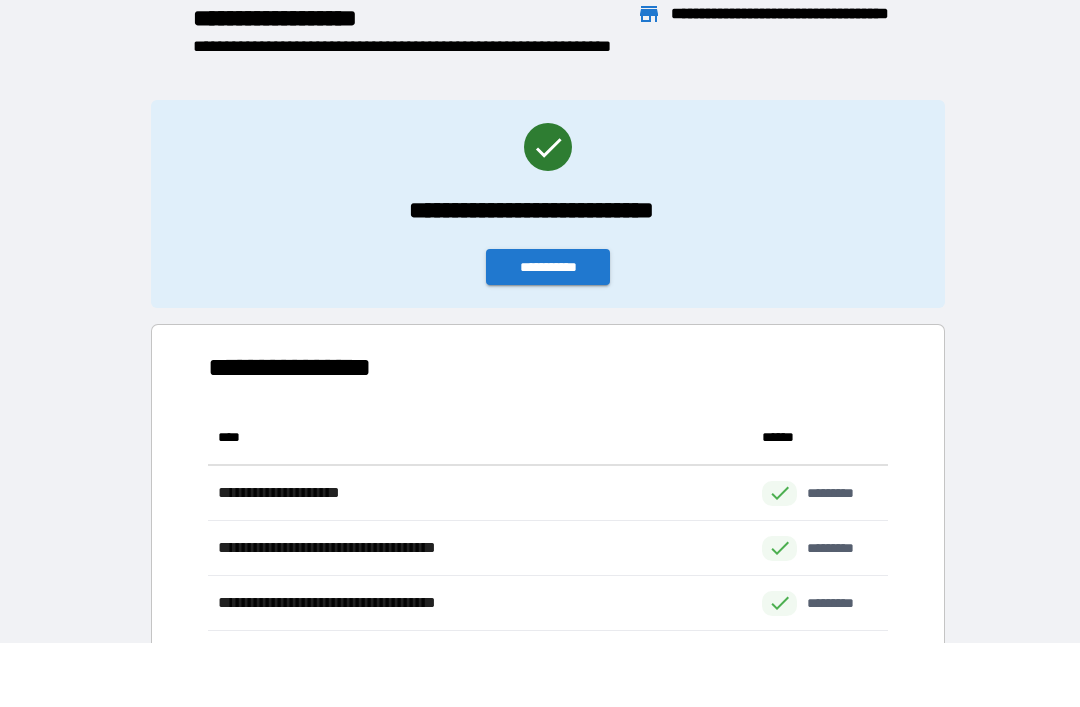 scroll, scrollTop: 276, scrollLeft: 680, axis: both 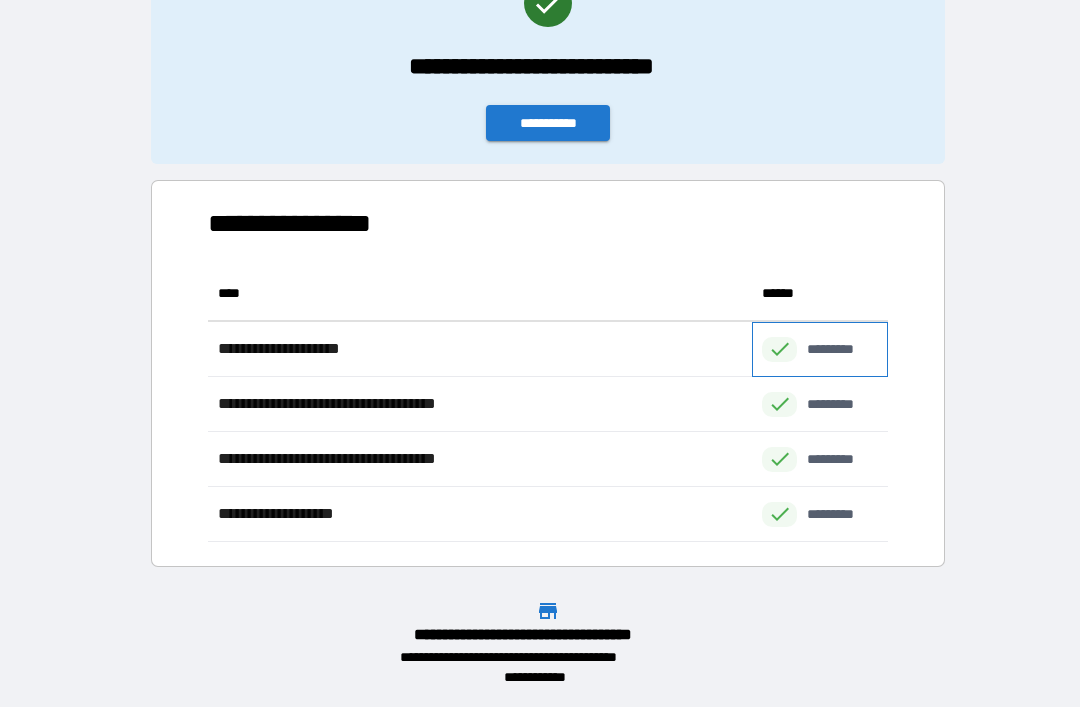 click on "*********" at bounding box center [841, 349] 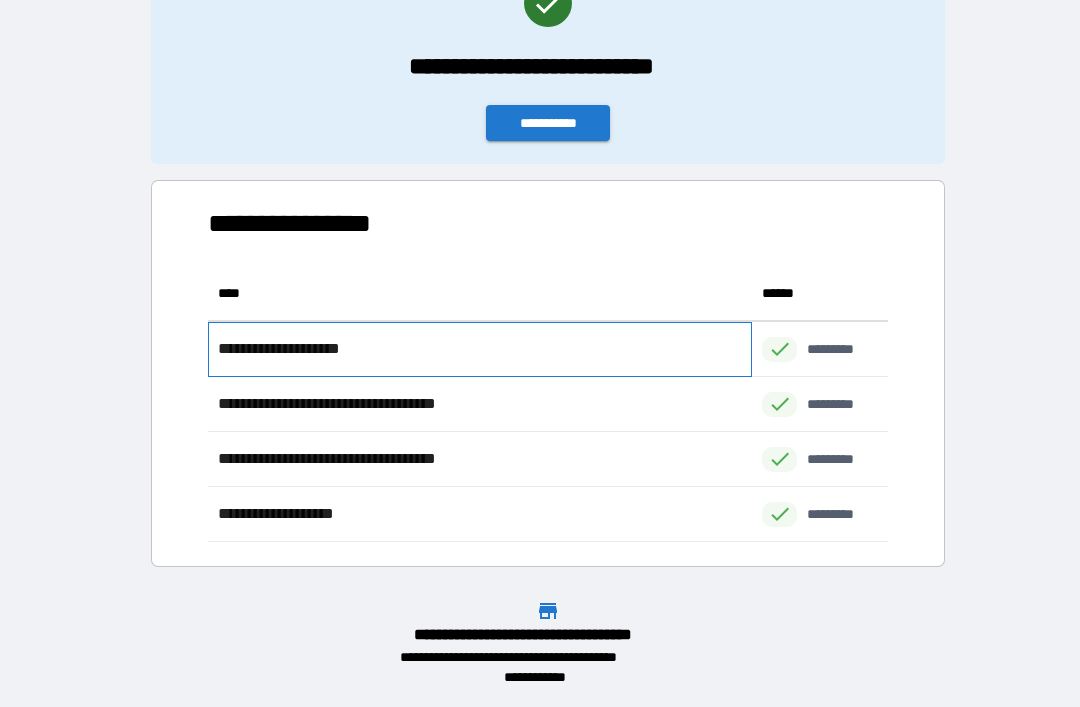 click on "**********" at bounding box center (291, 349) 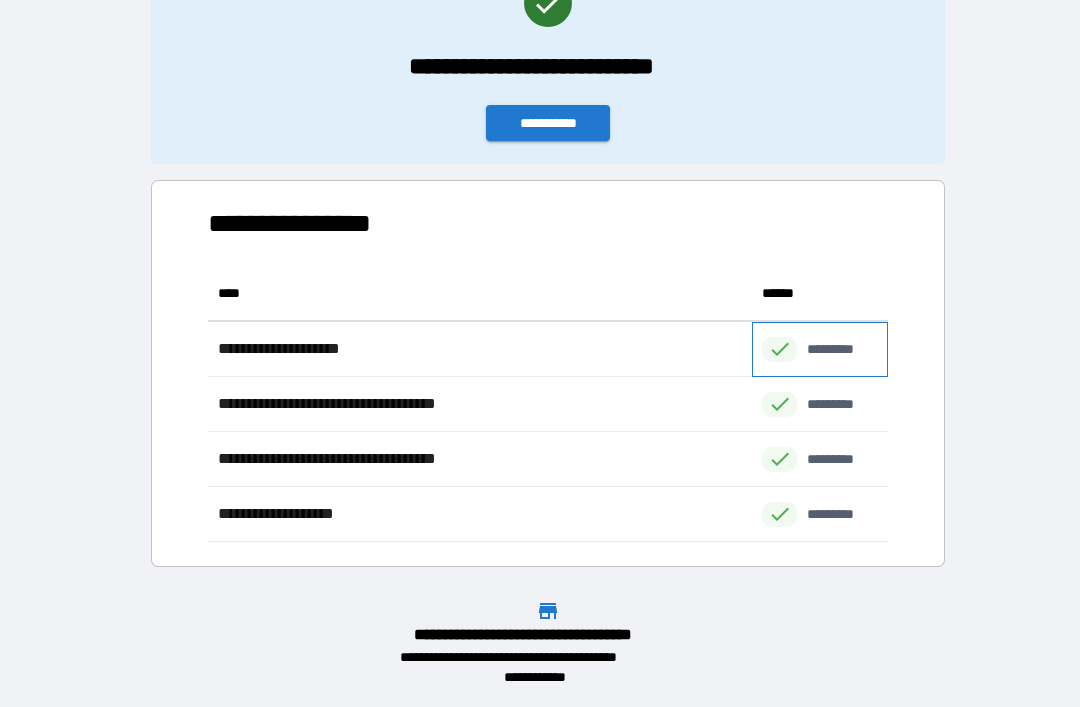 click on "*********" at bounding box center (841, 349) 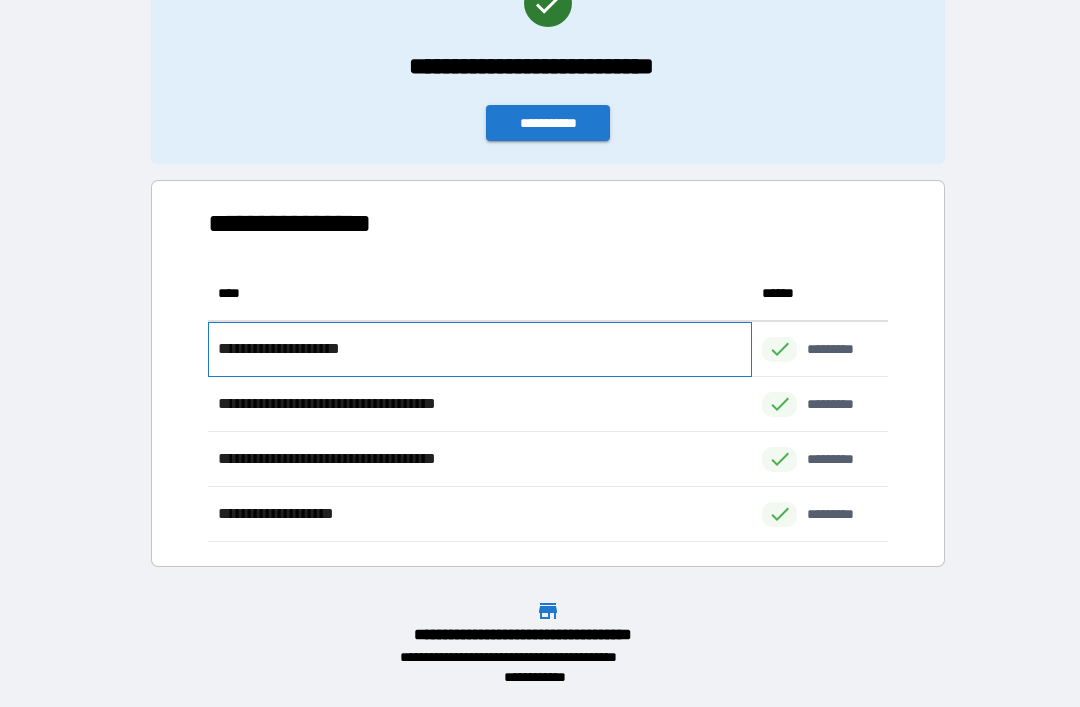 click on "**********" at bounding box center [480, 349] 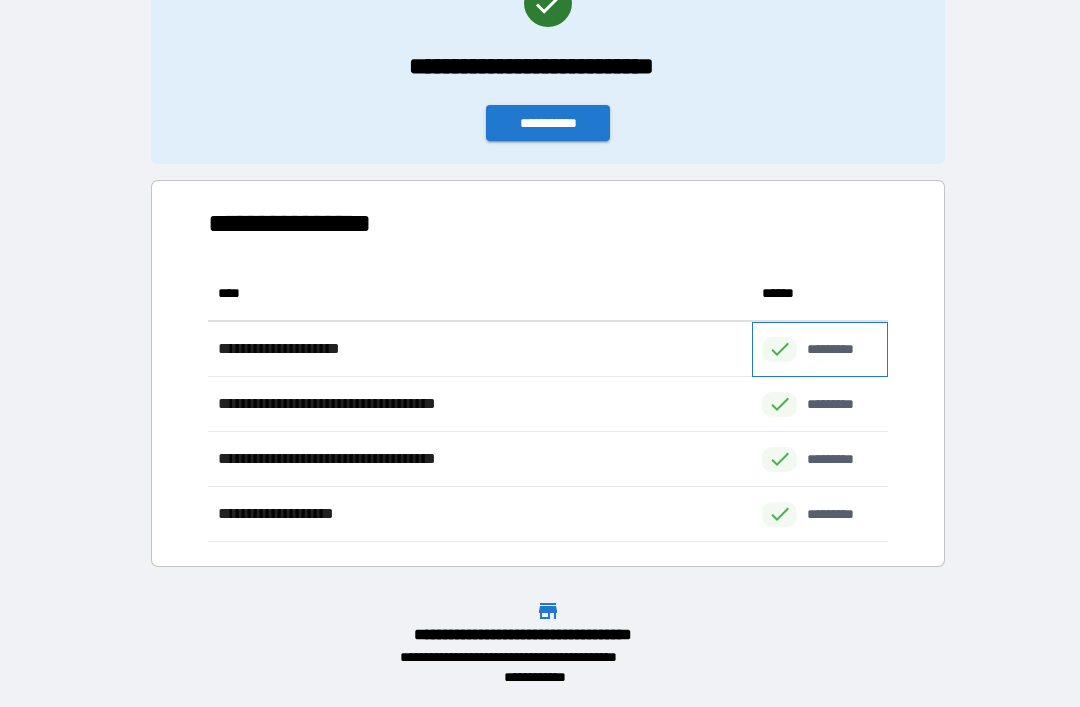 click on "*********" at bounding box center [841, 349] 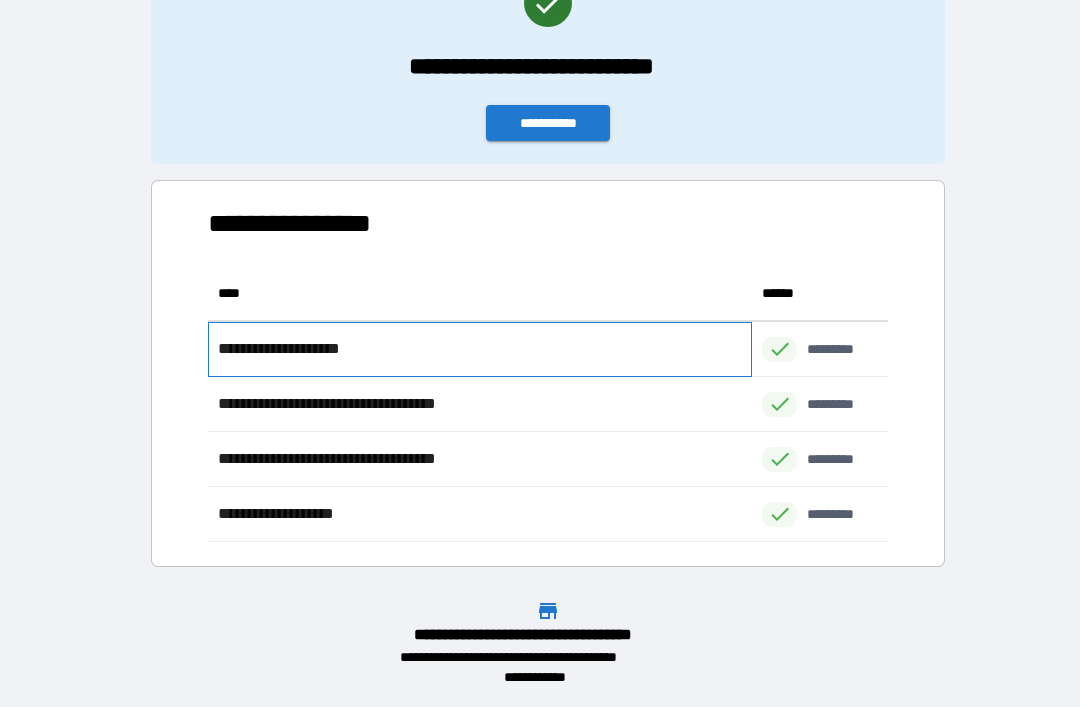 click on "**********" at bounding box center [480, 349] 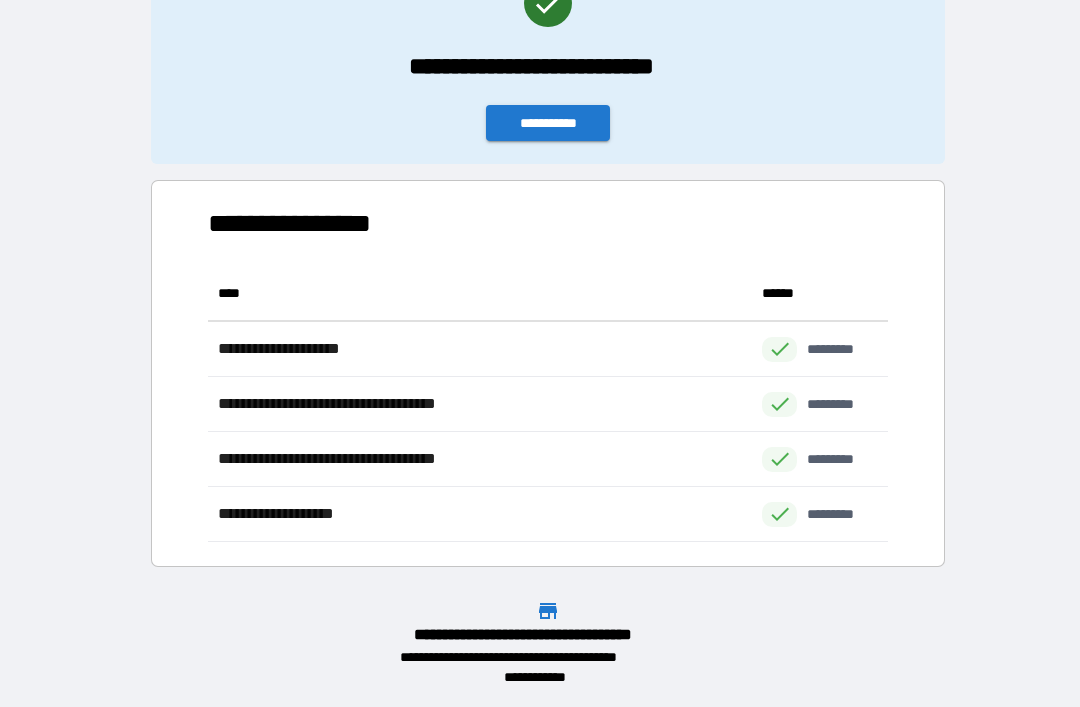 click on "**********" at bounding box center [548, 123] 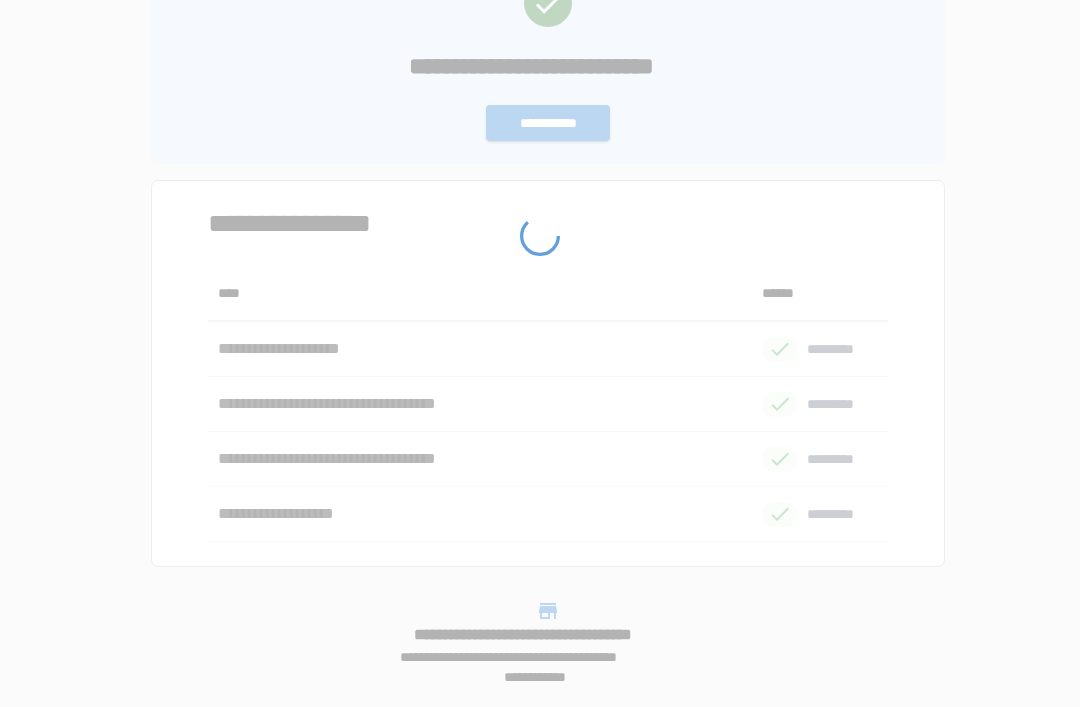scroll, scrollTop: 0, scrollLeft: 0, axis: both 